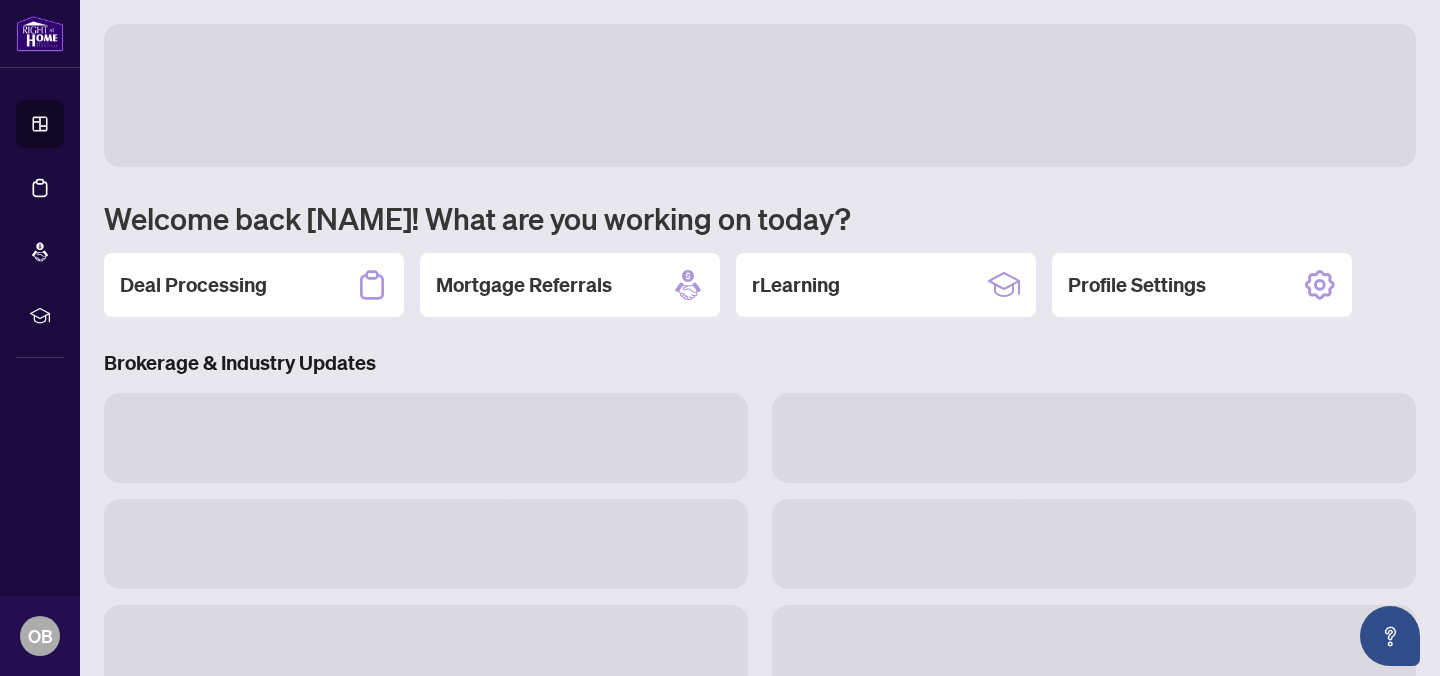 scroll, scrollTop: 0, scrollLeft: 0, axis: both 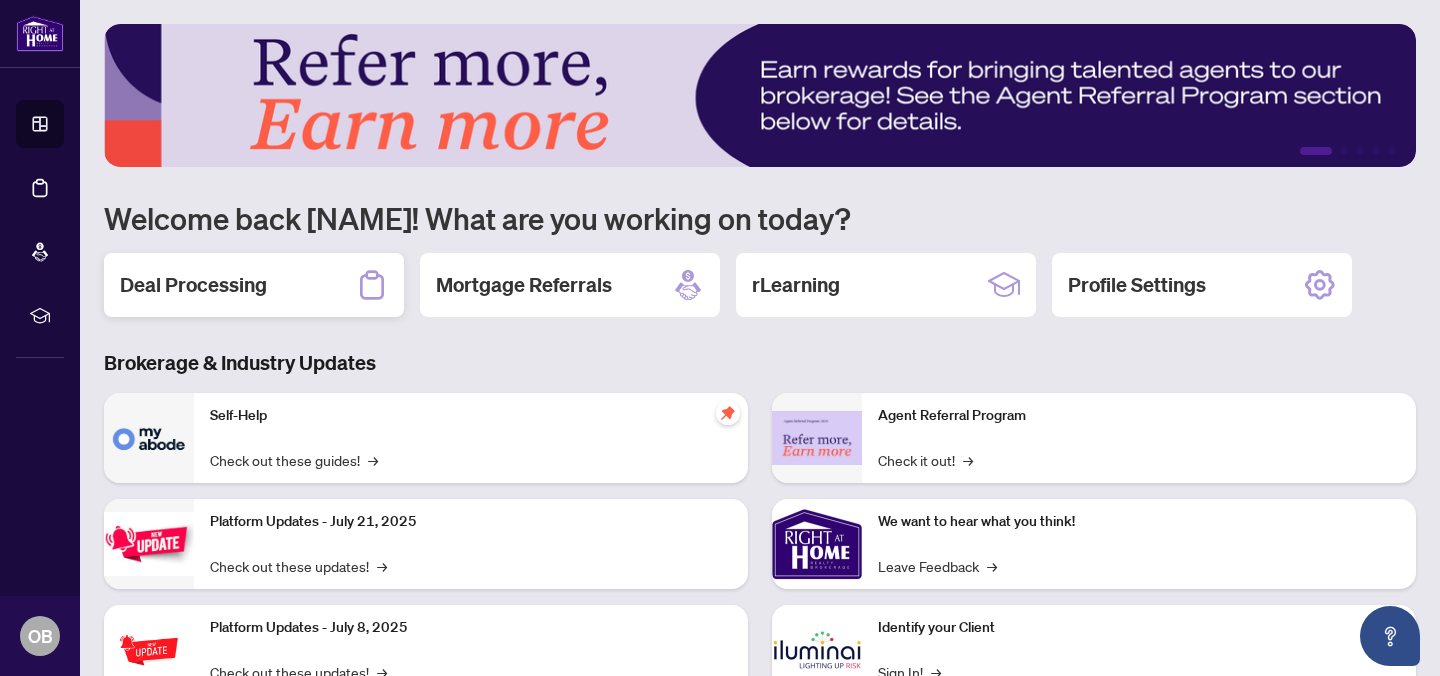 click on "Deal Processing" at bounding box center [193, 285] 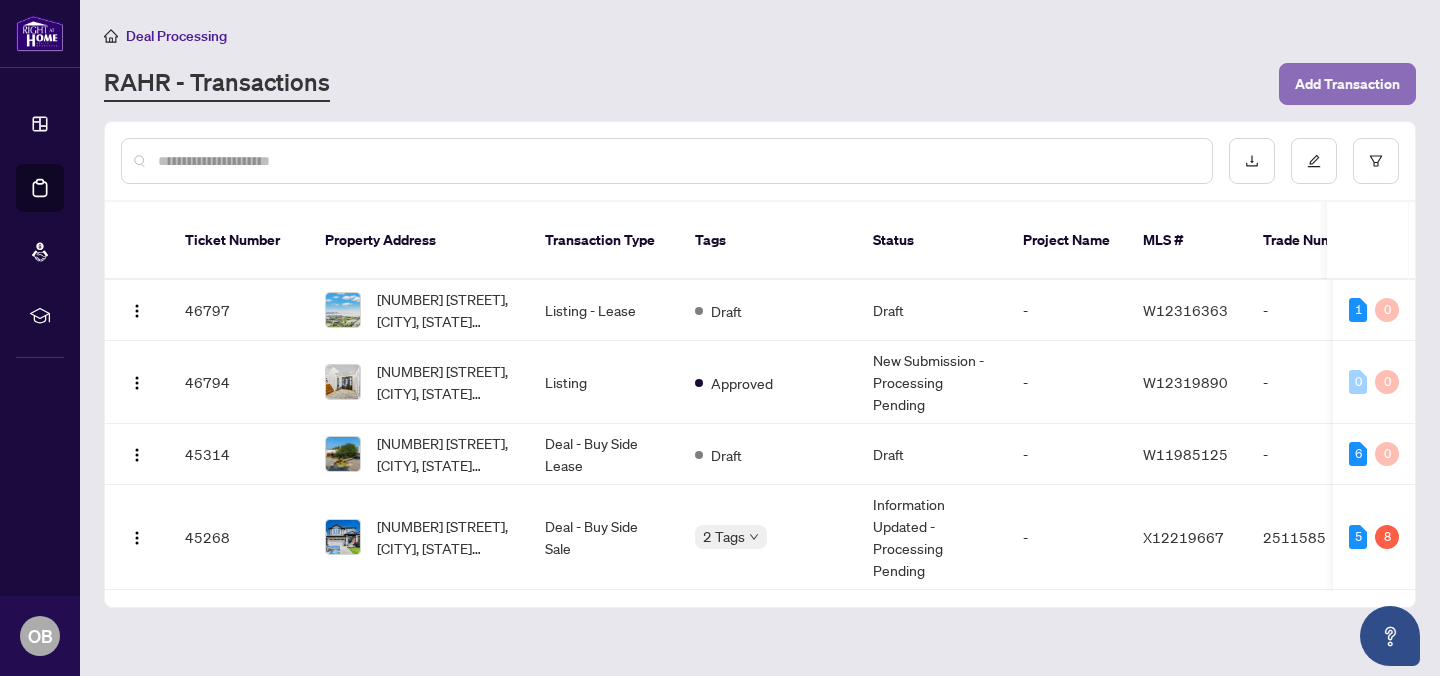 click on "Add Transaction" at bounding box center [1347, 84] 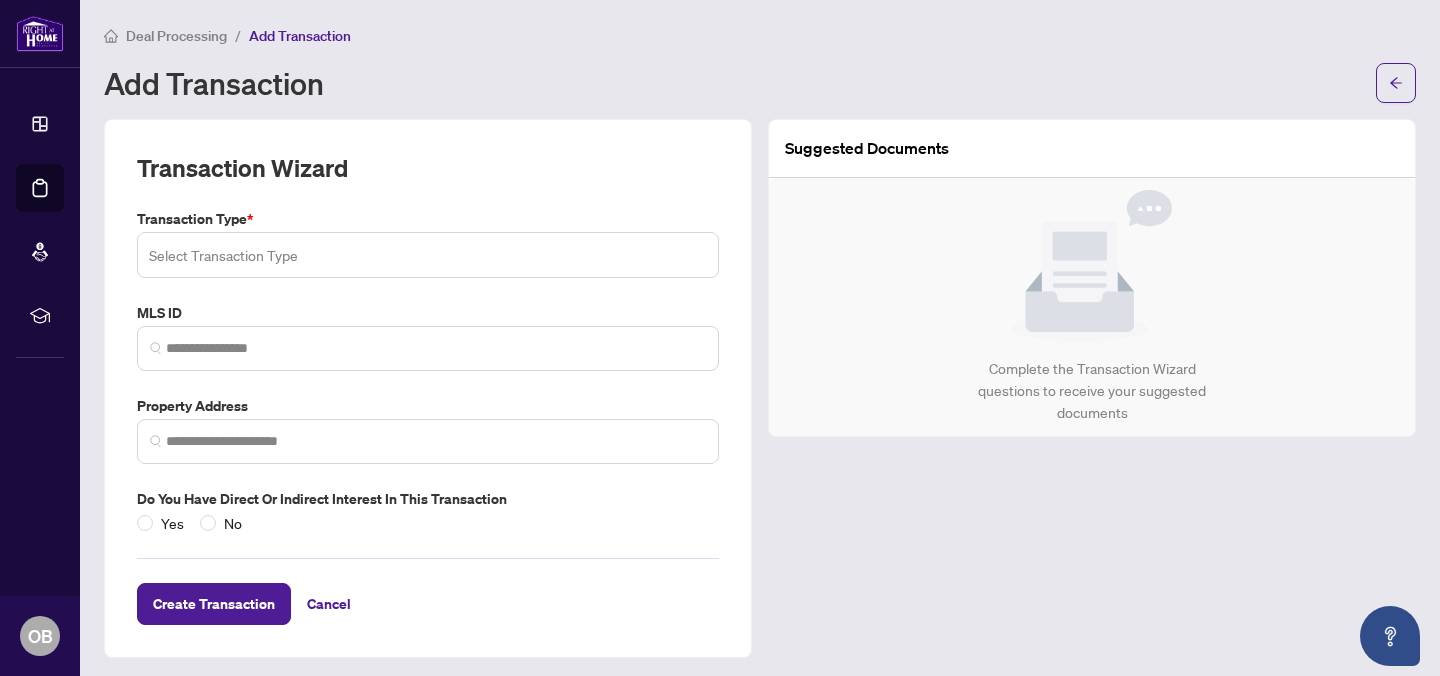 click at bounding box center (428, 255) 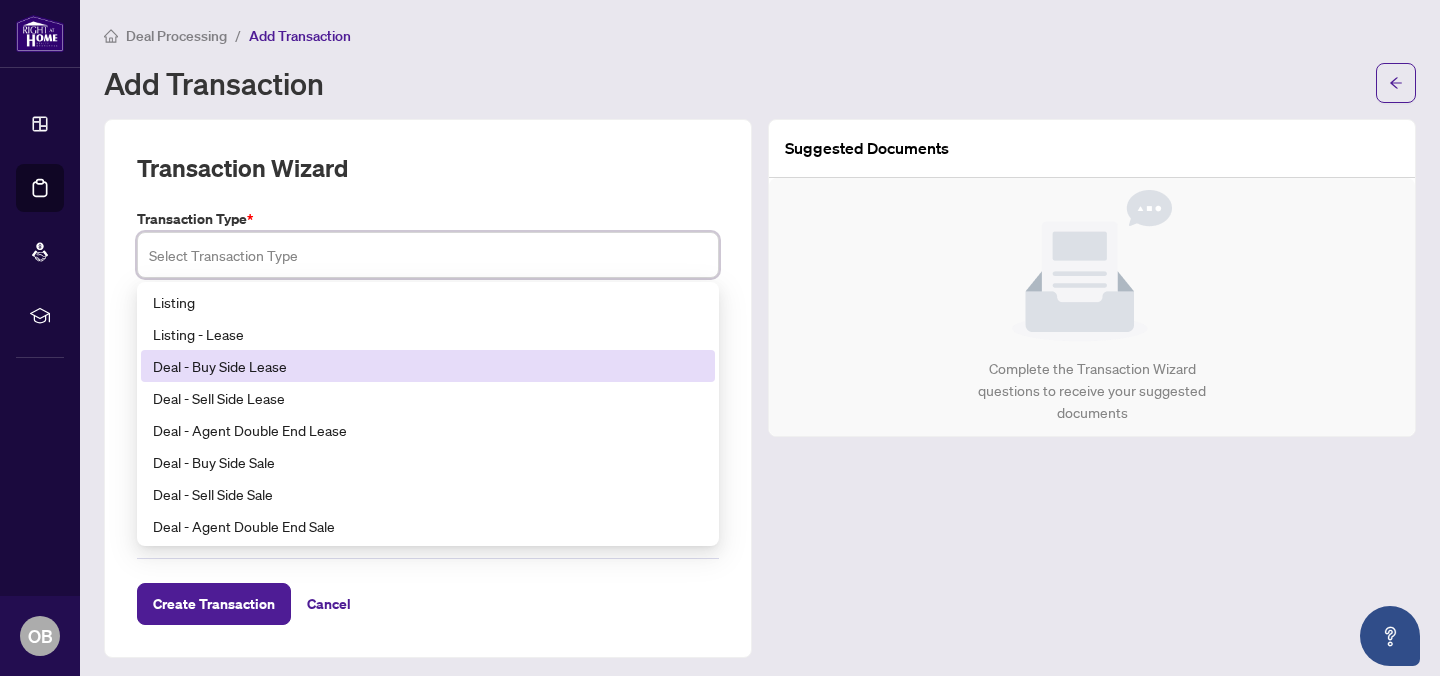 click on "Deal - Buy Side Lease" at bounding box center [428, 366] 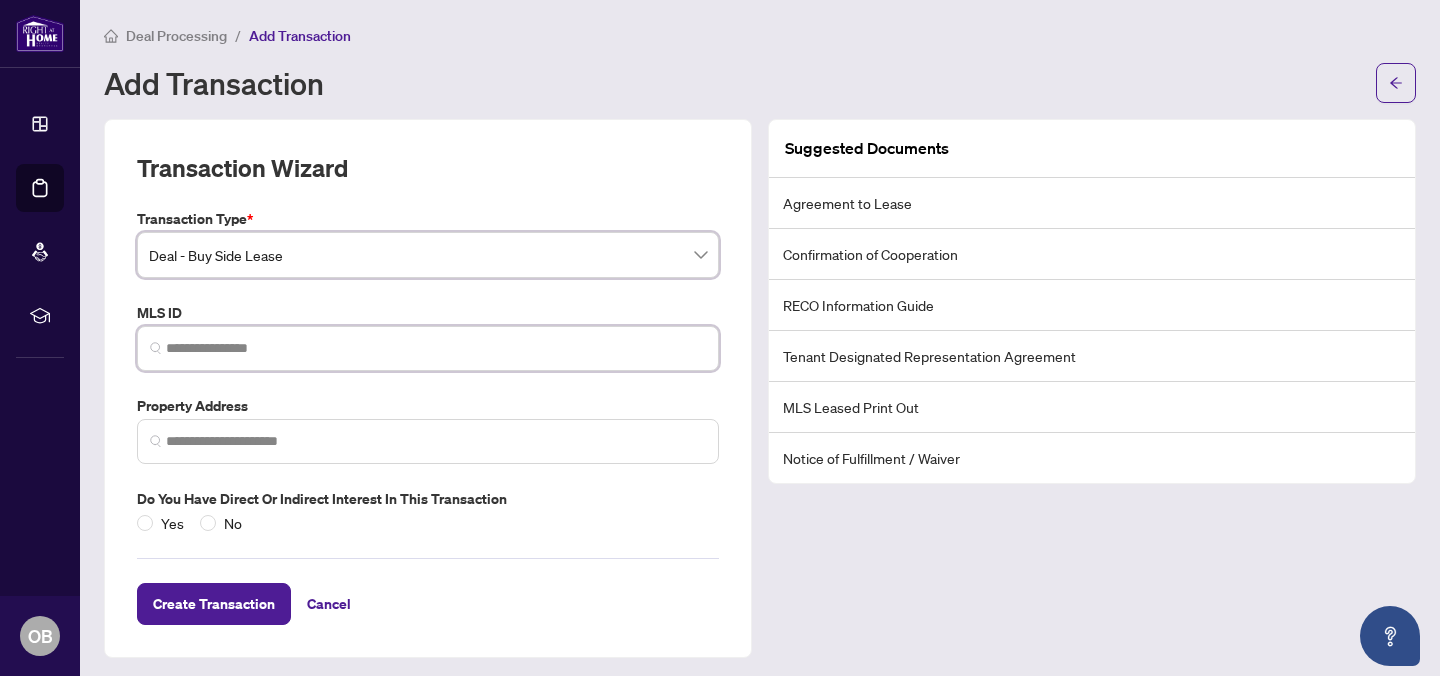 click at bounding box center [436, 348] 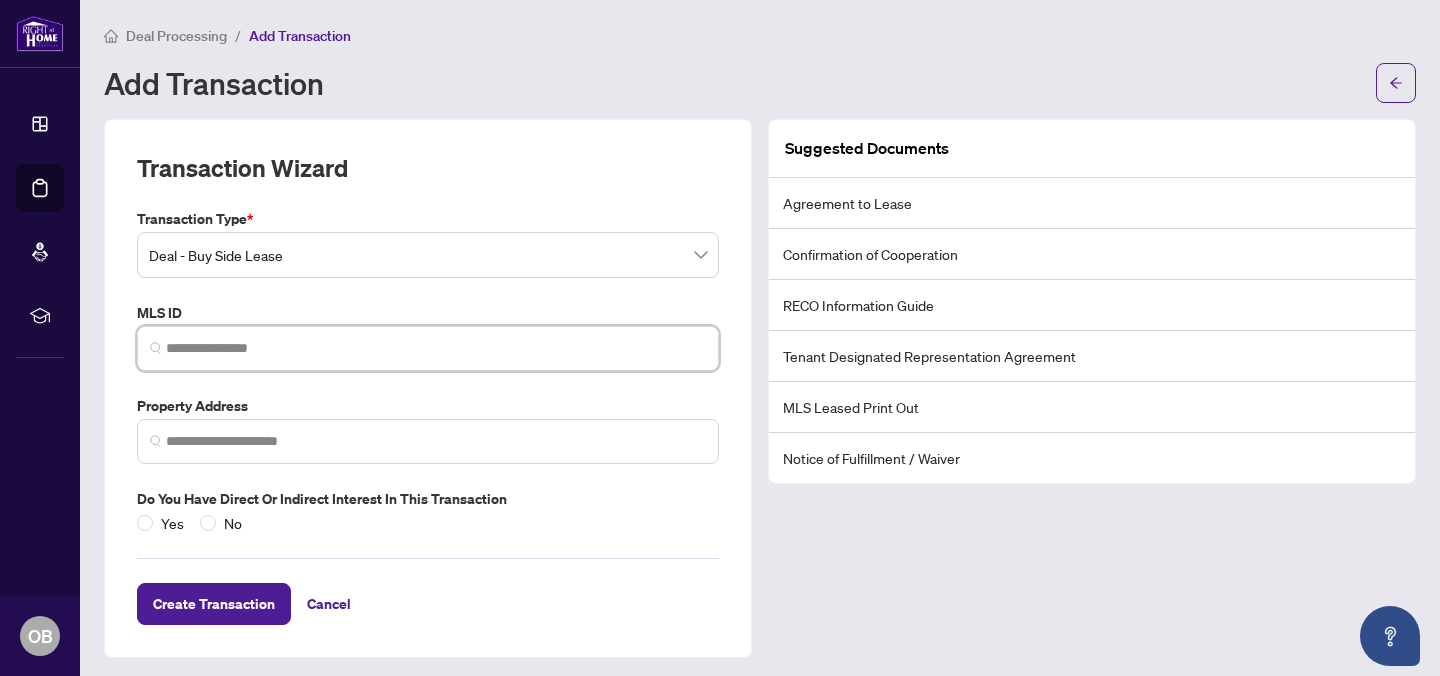 click at bounding box center [436, 348] 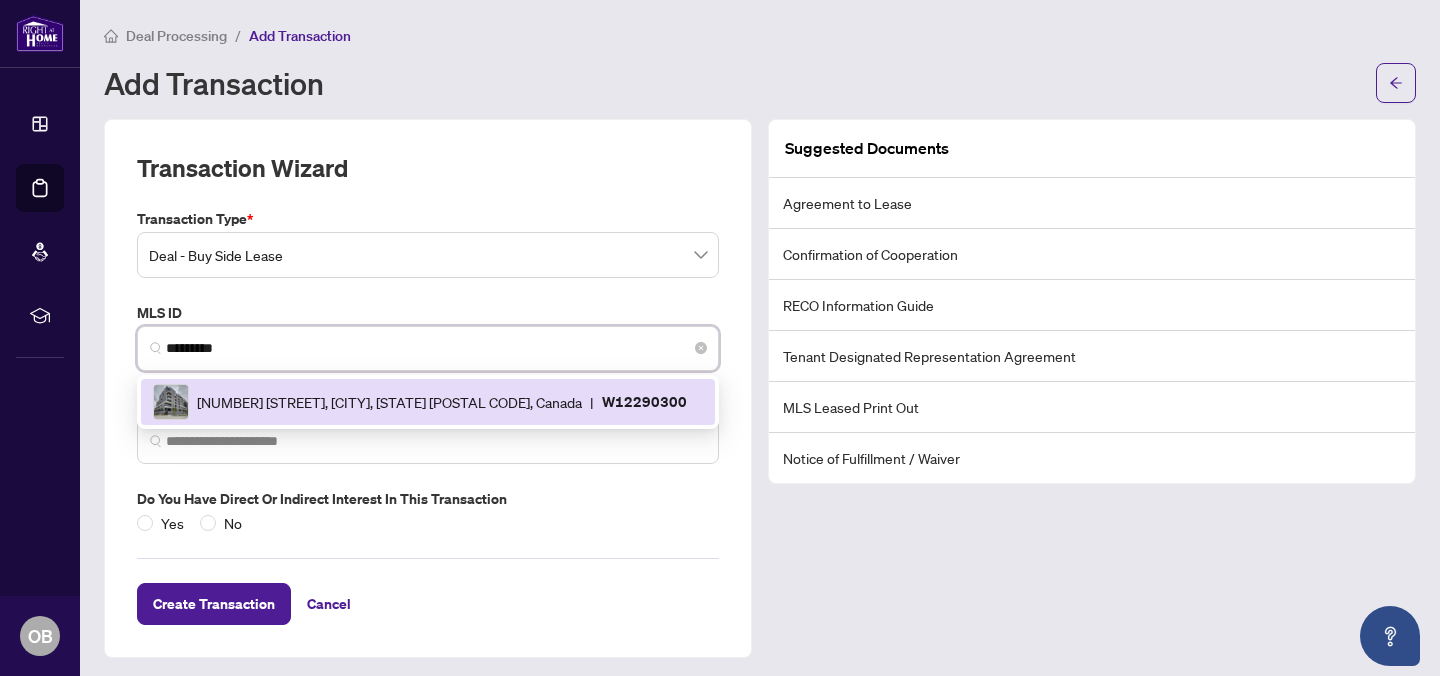 click on "[NUMBER] [STREET], [CITY], [STATE] [POSTAL CODE], Canada" at bounding box center [389, 402] 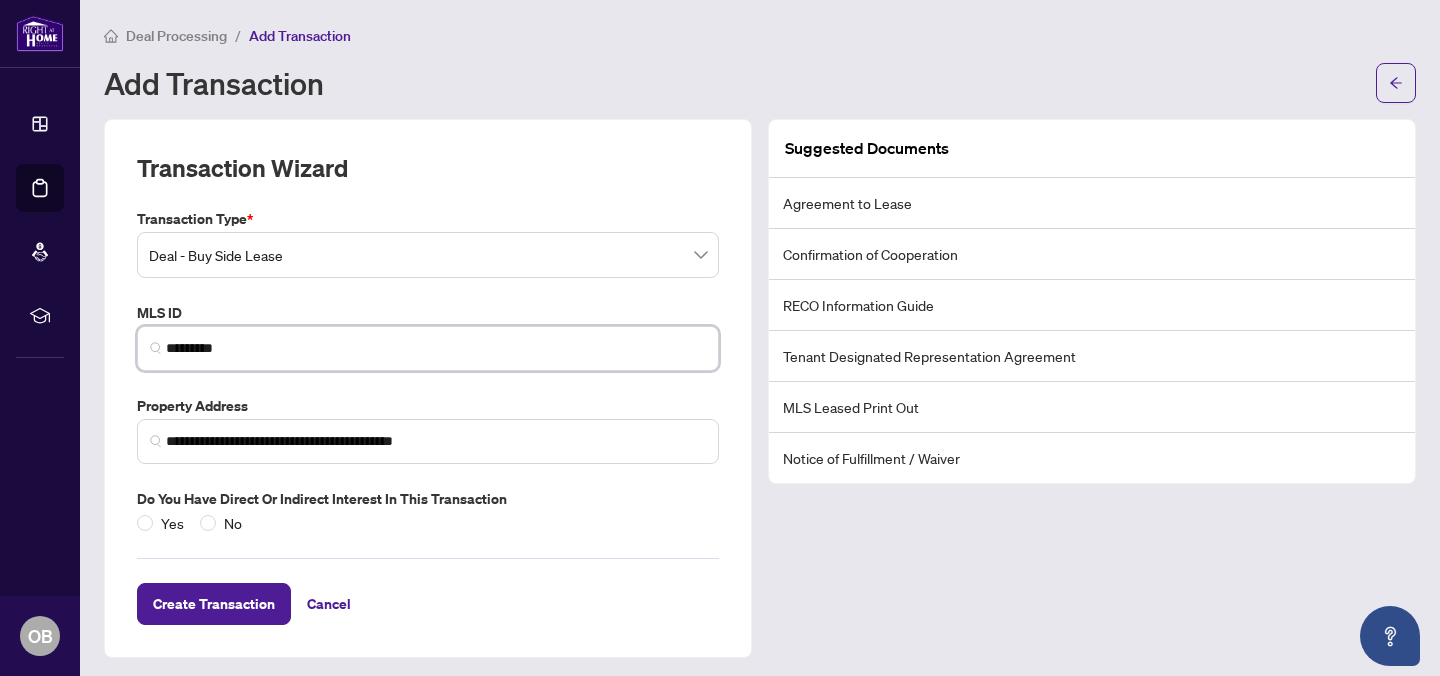type on "*********" 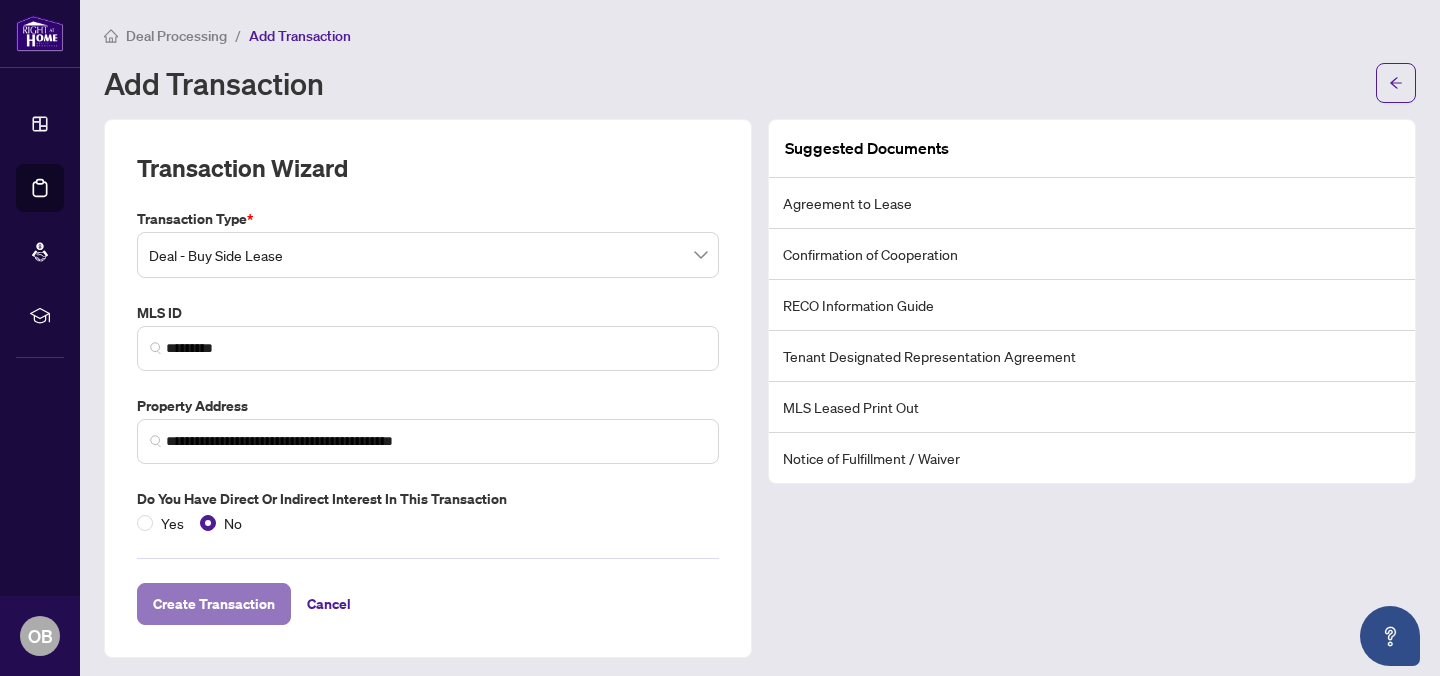 click on "Create Transaction" at bounding box center (214, 604) 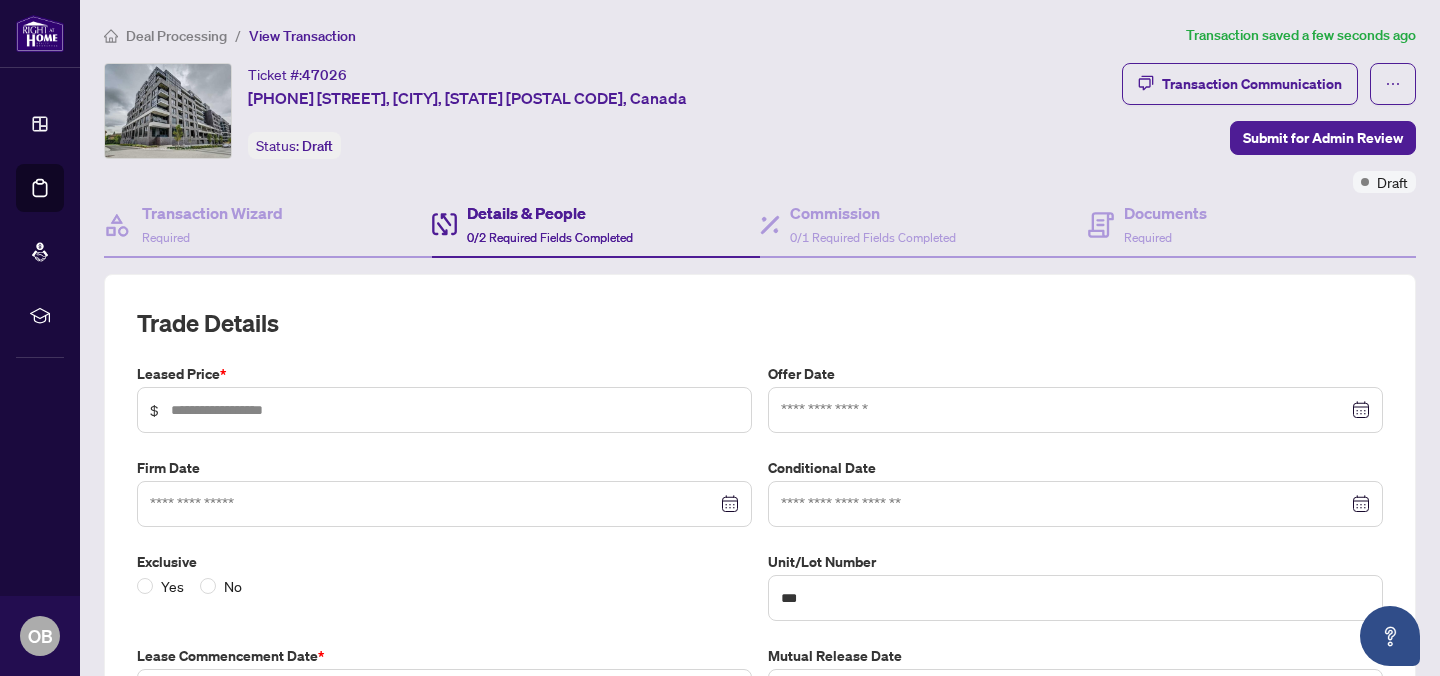 click on "$" at bounding box center [444, 410] 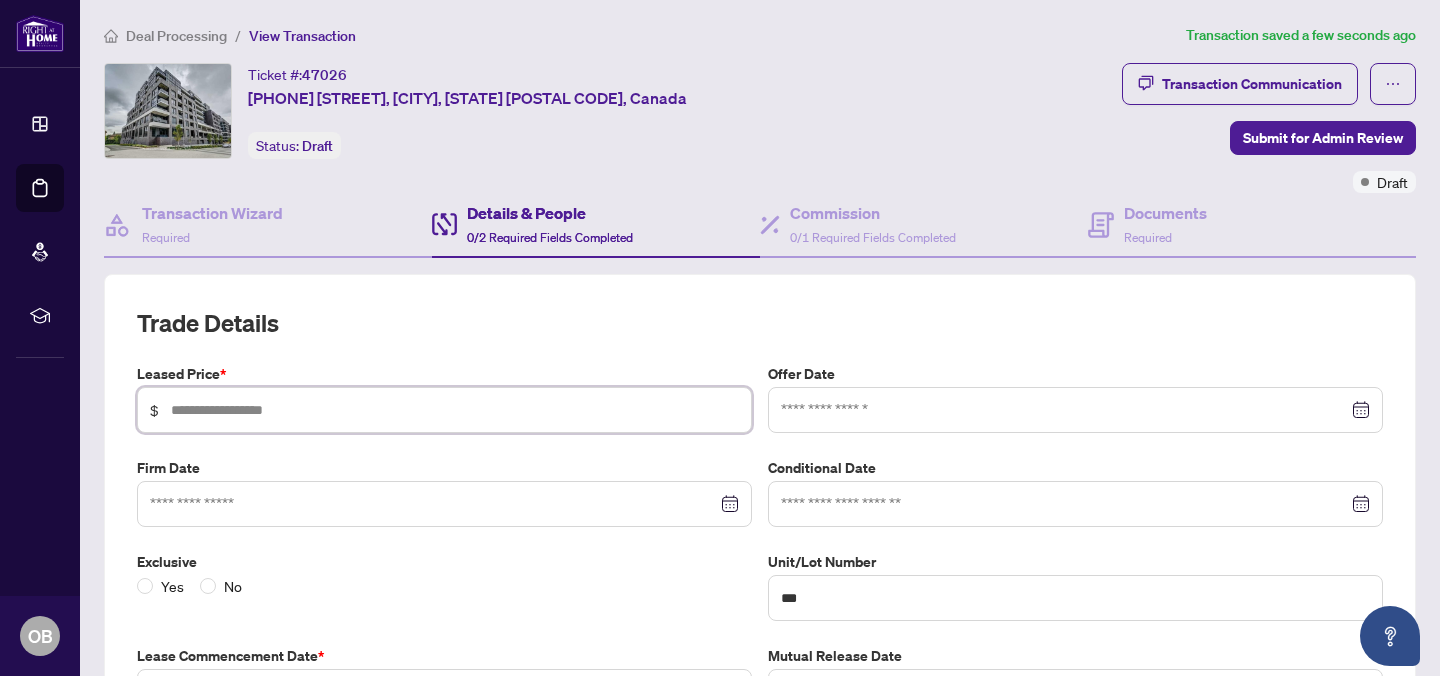 type on "*" 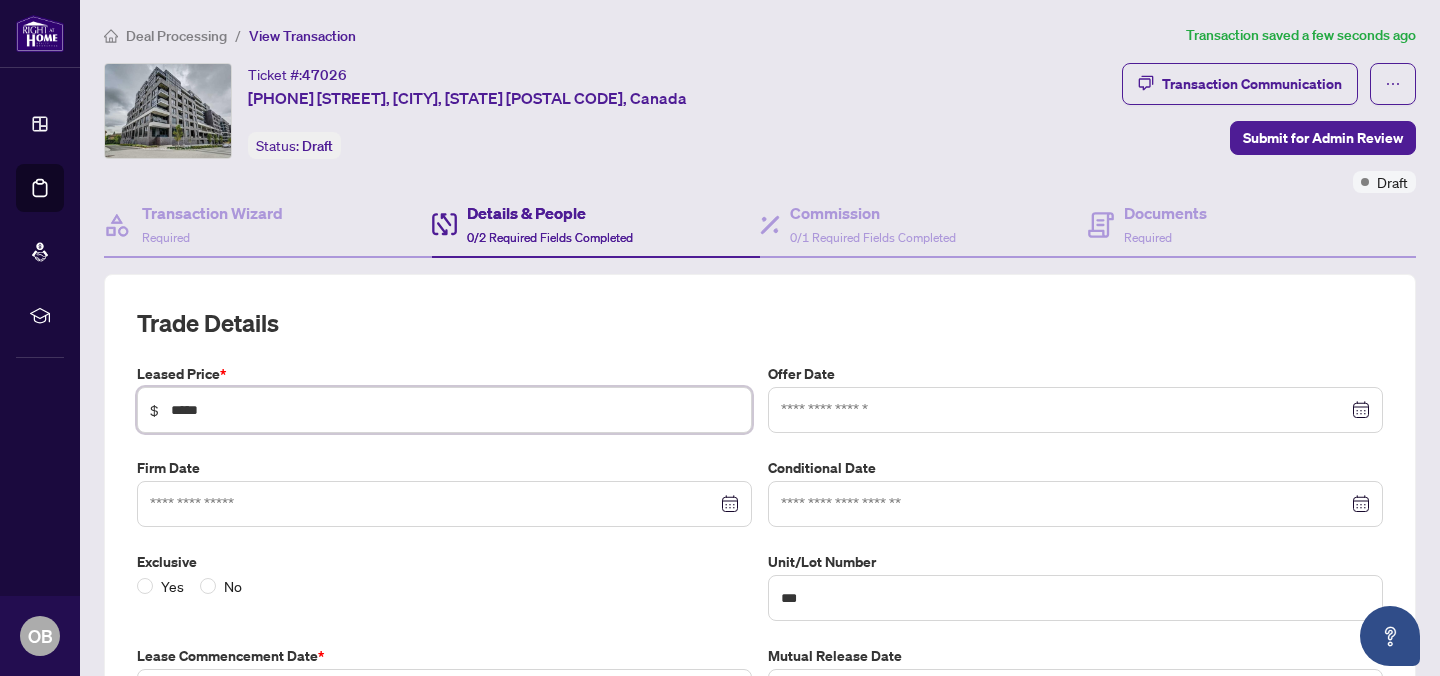 type on "*****" 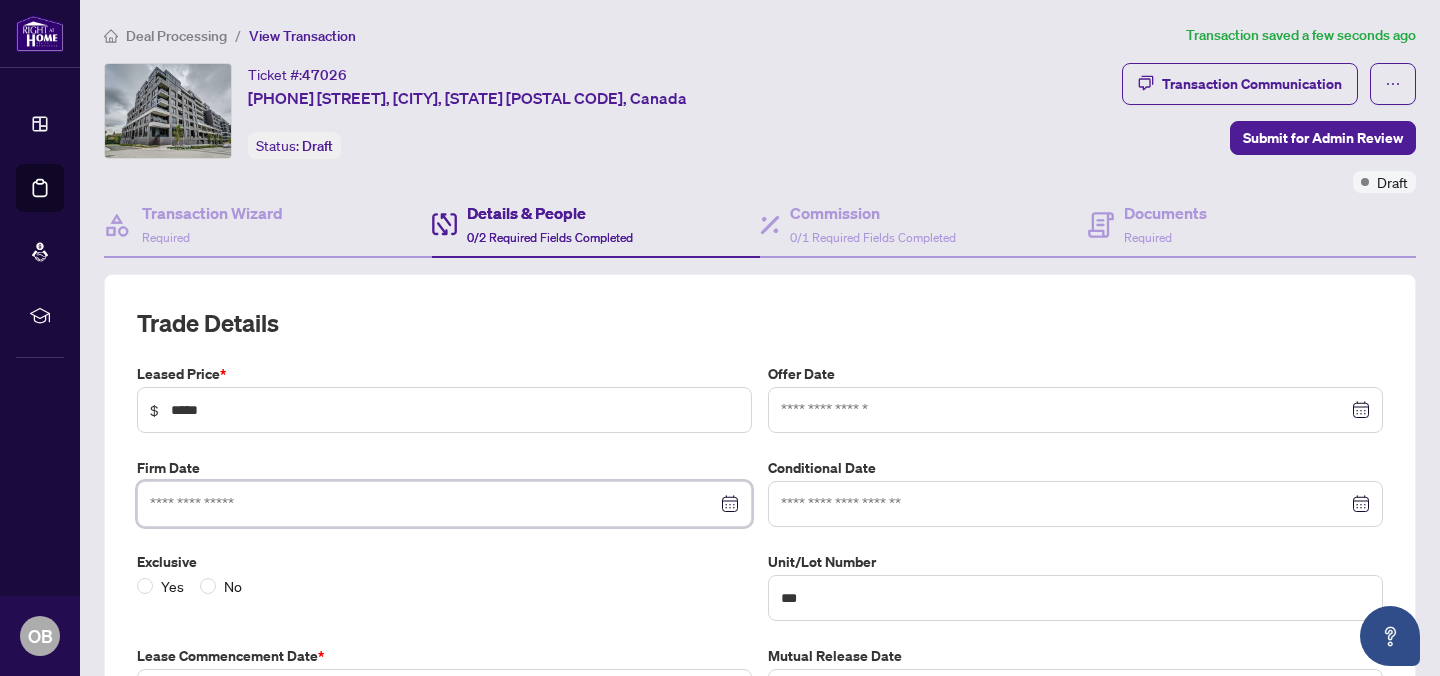 click at bounding box center (433, 504) 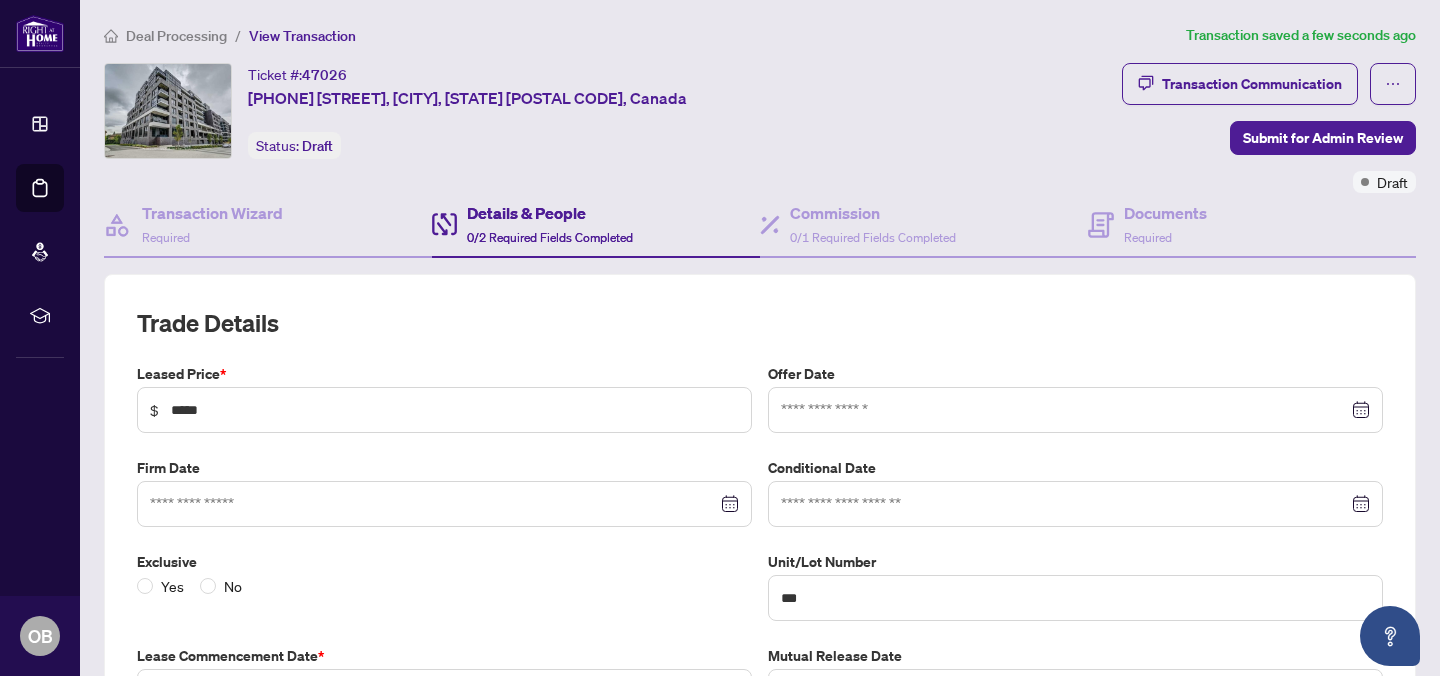 click on "Exclusive" at bounding box center [444, 562] 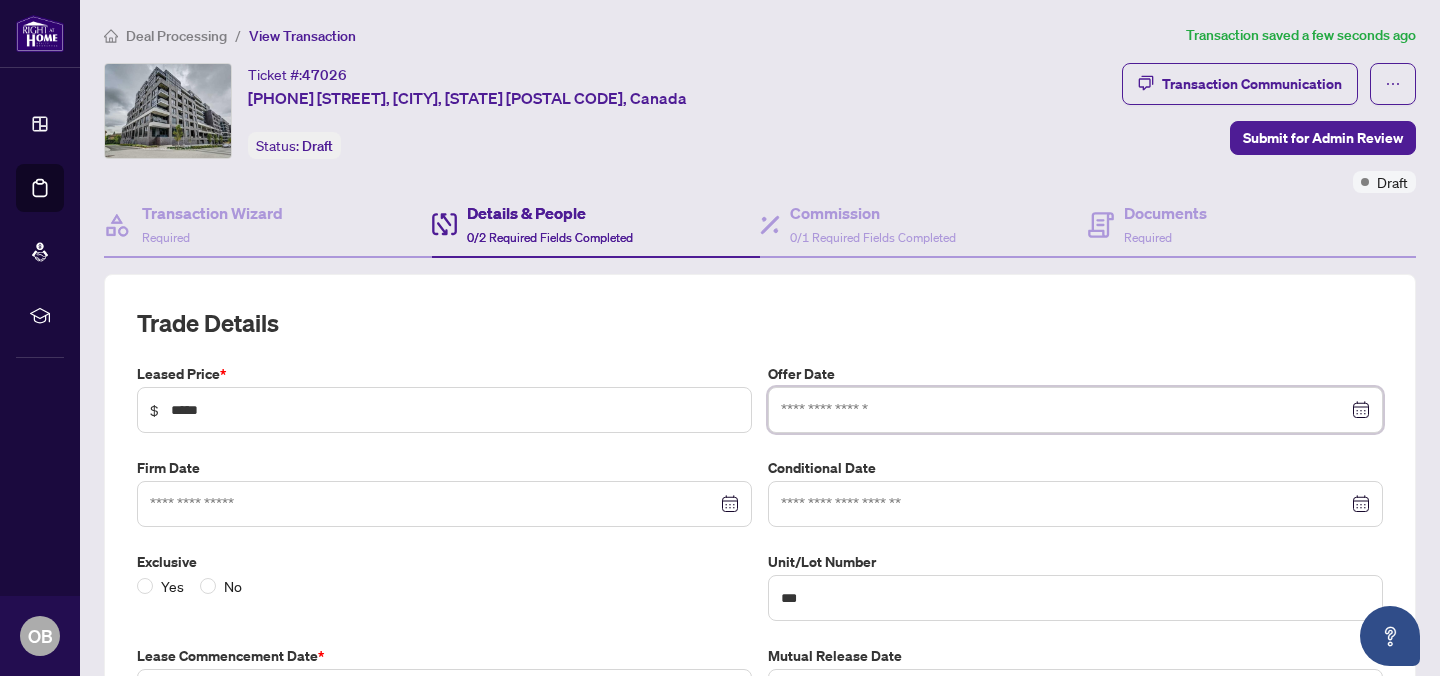 click at bounding box center (1064, 410) 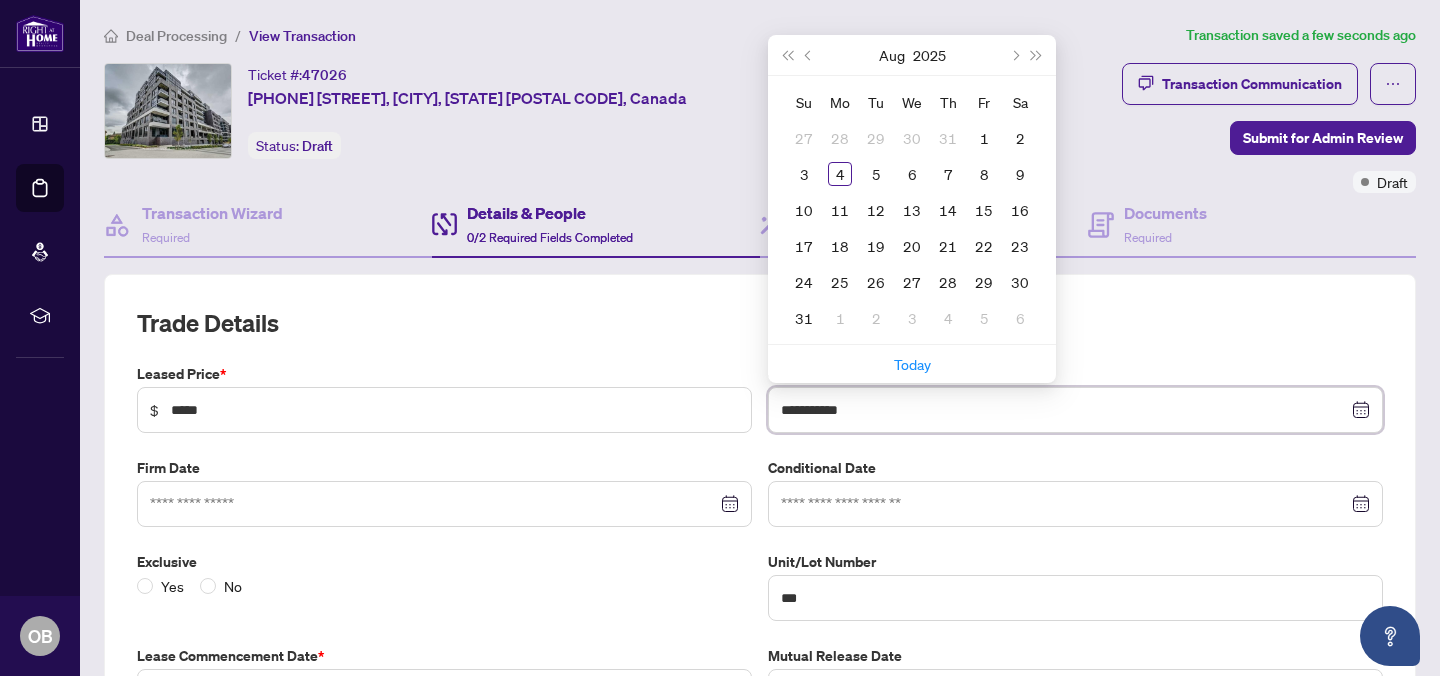 type on "**********" 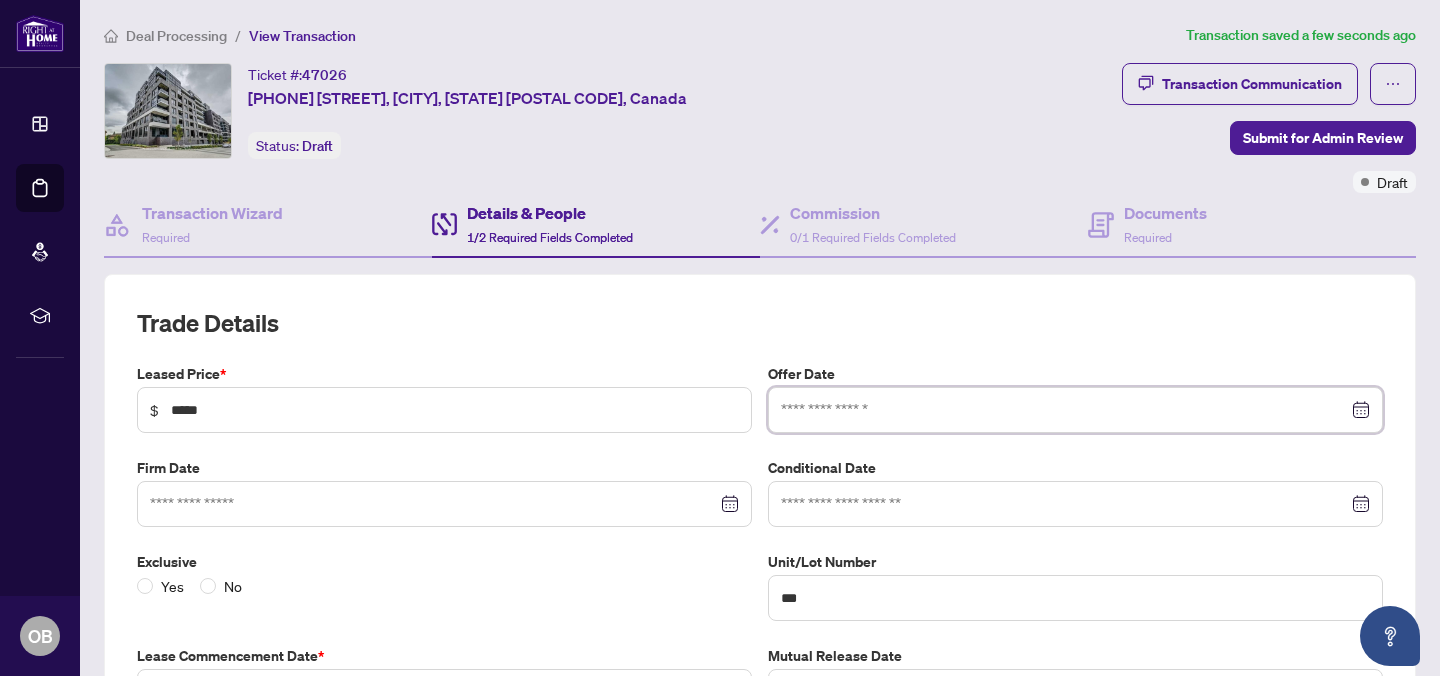 click at bounding box center [1075, 410] 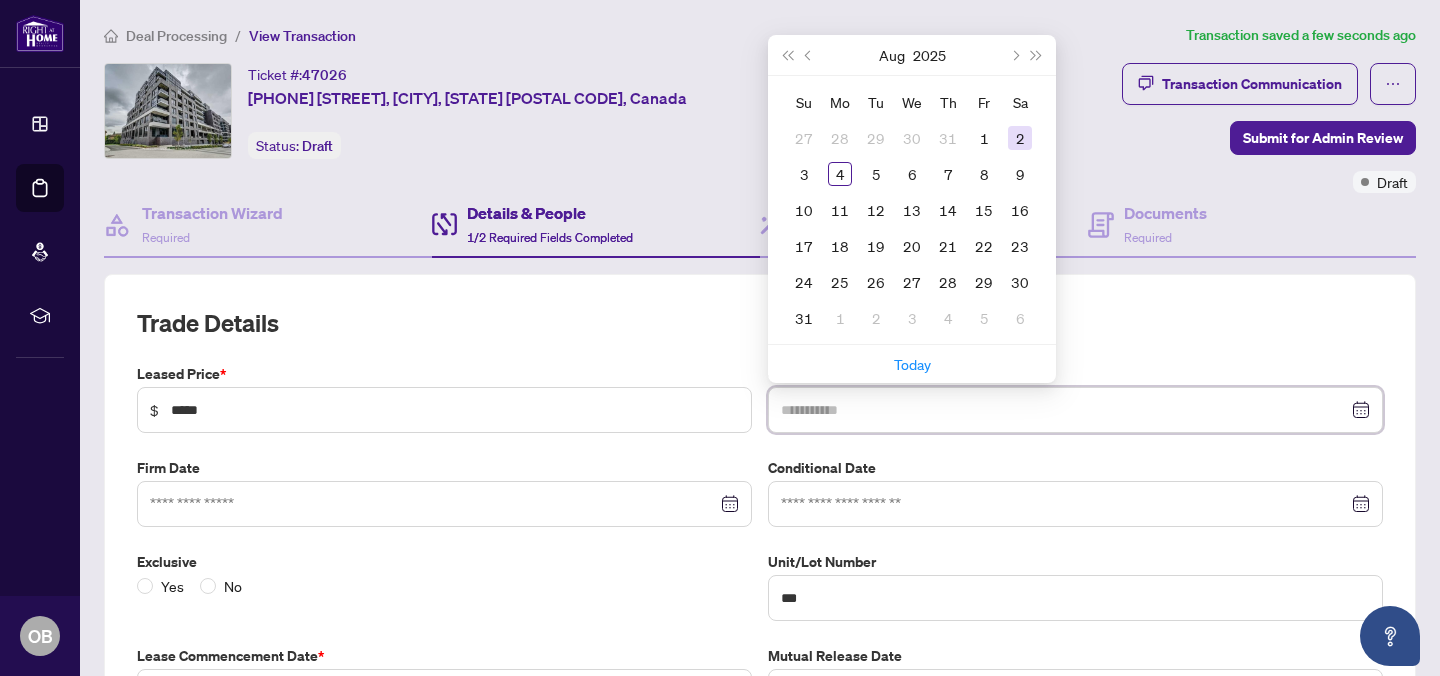 type on "**********" 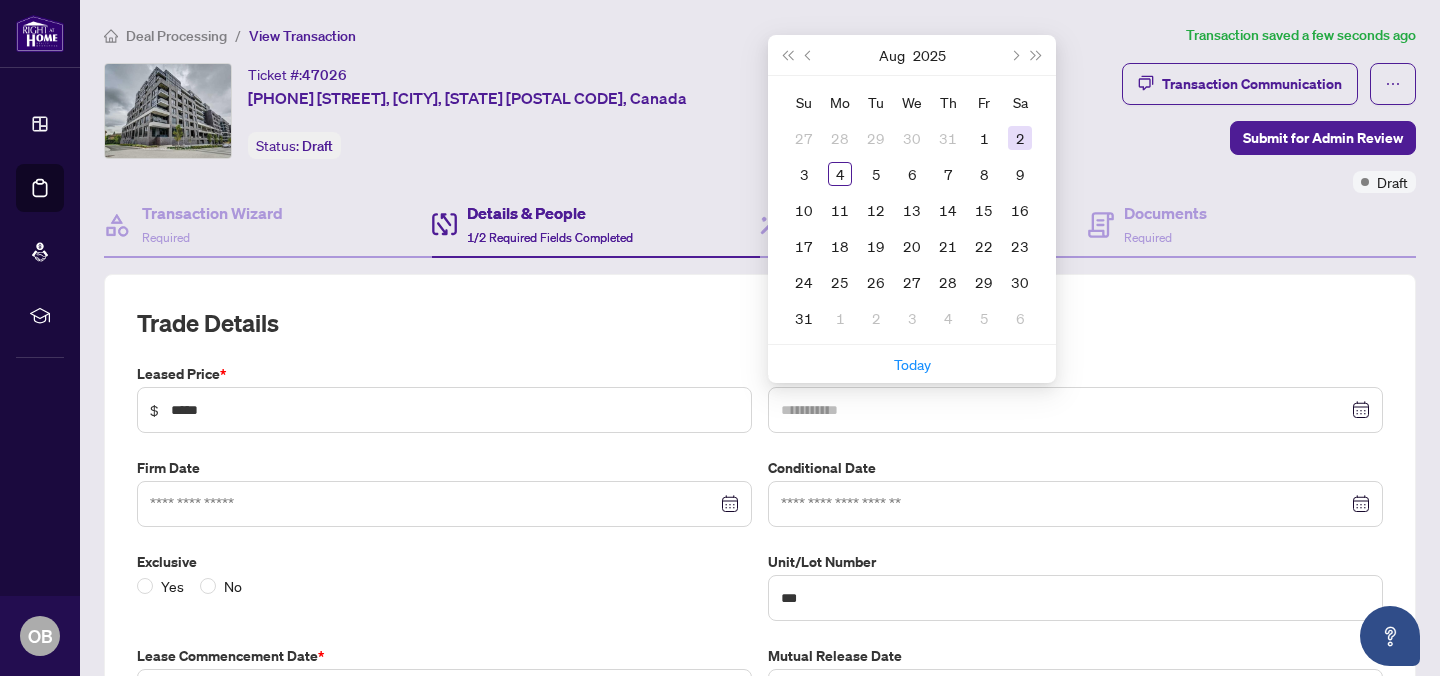 click on "2" at bounding box center (1020, 138) 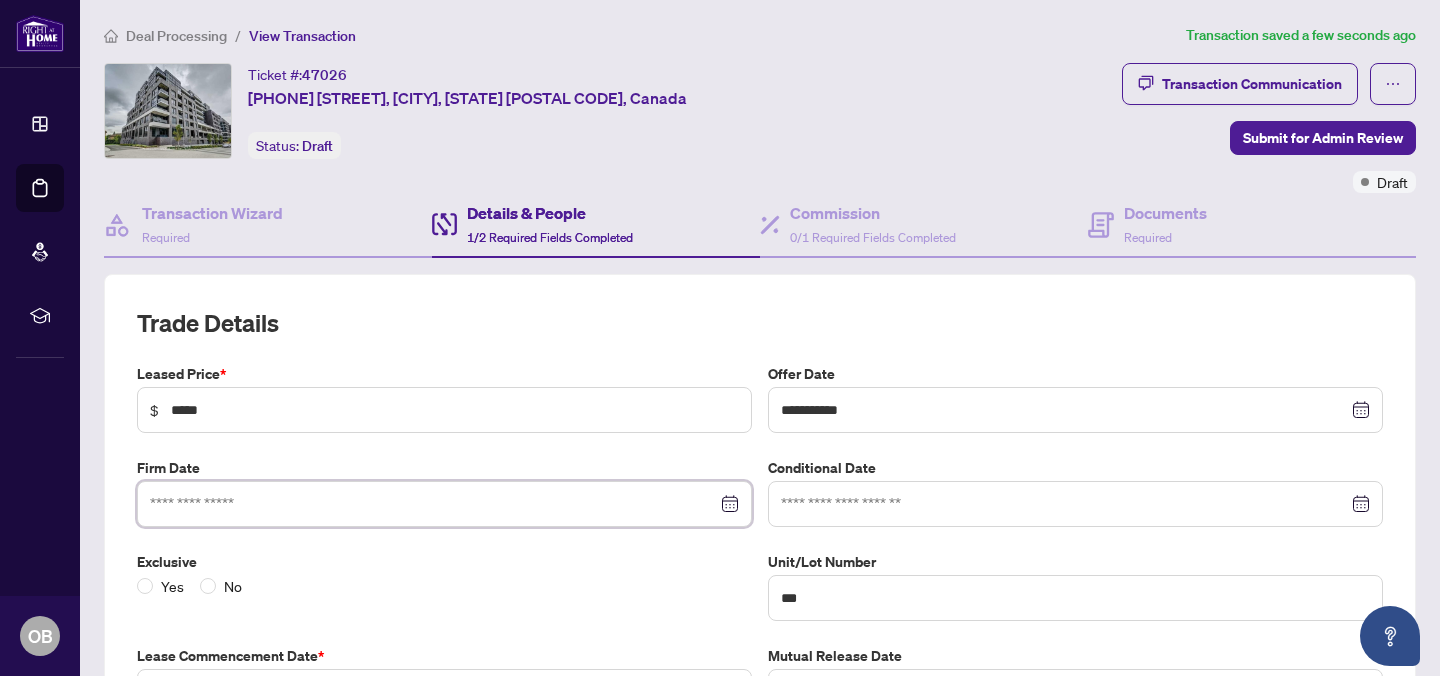click at bounding box center [433, 504] 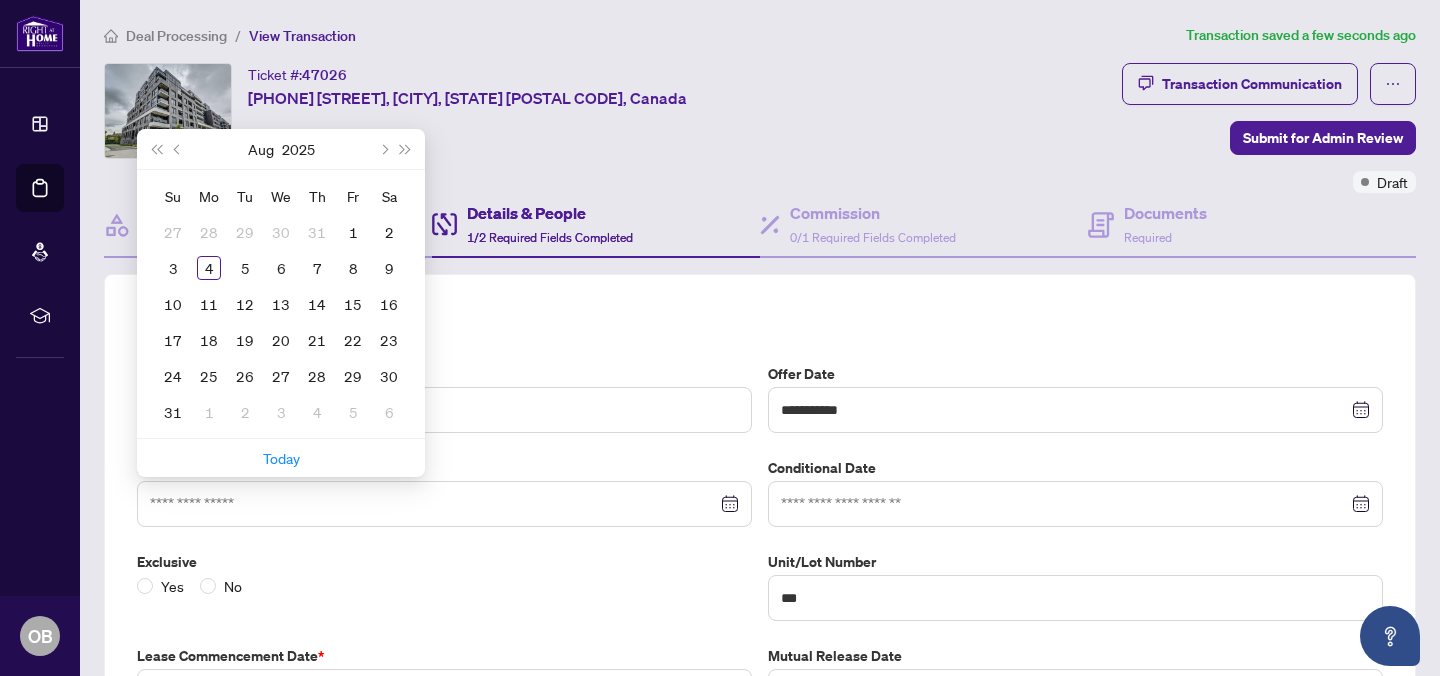 click on "Exclusive" at bounding box center (444, 562) 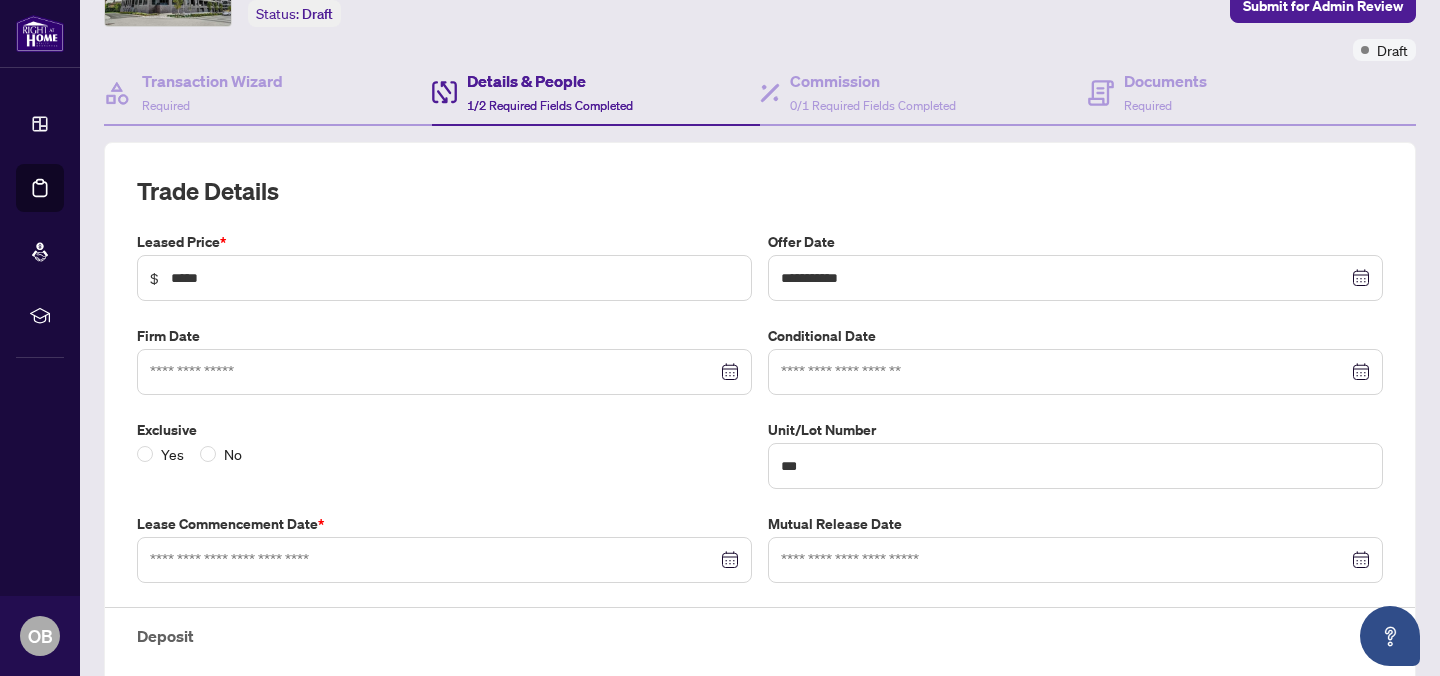 scroll, scrollTop: 149, scrollLeft: 0, axis: vertical 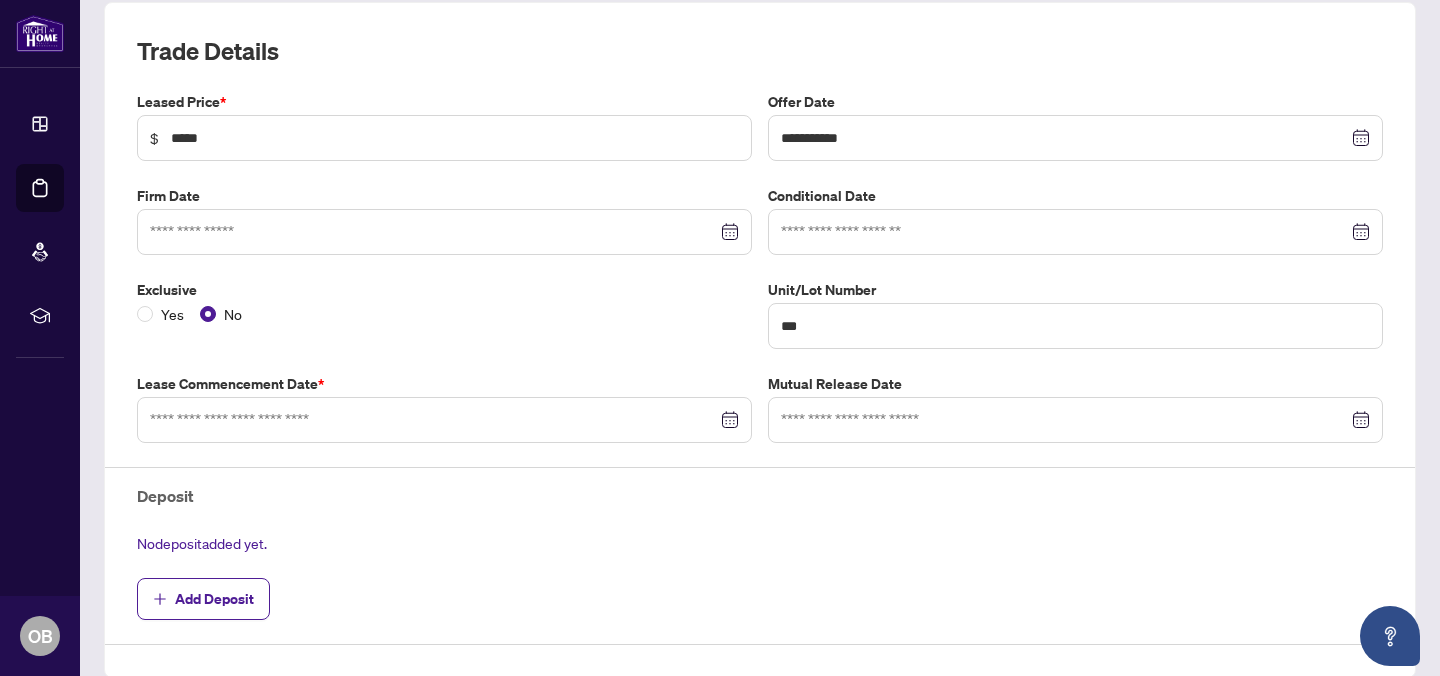 click at bounding box center (444, 420) 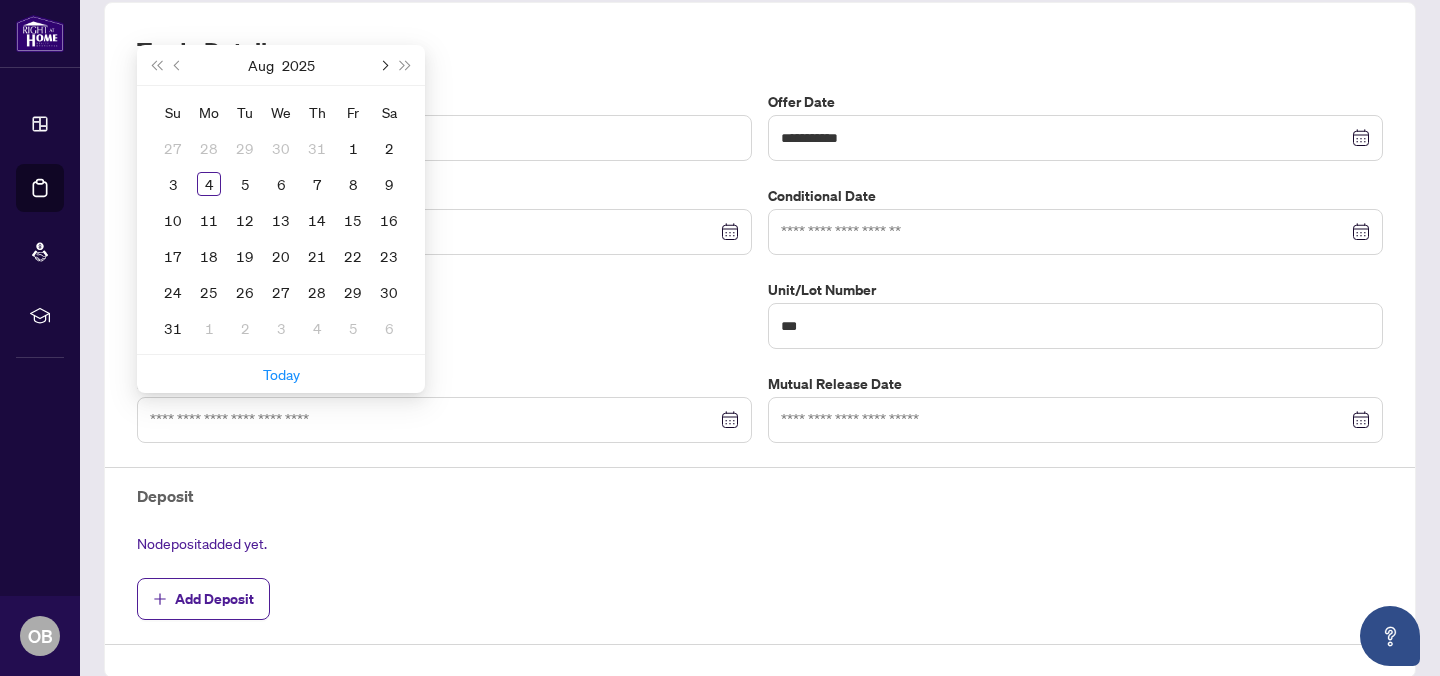 click at bounding box center [383, 65] 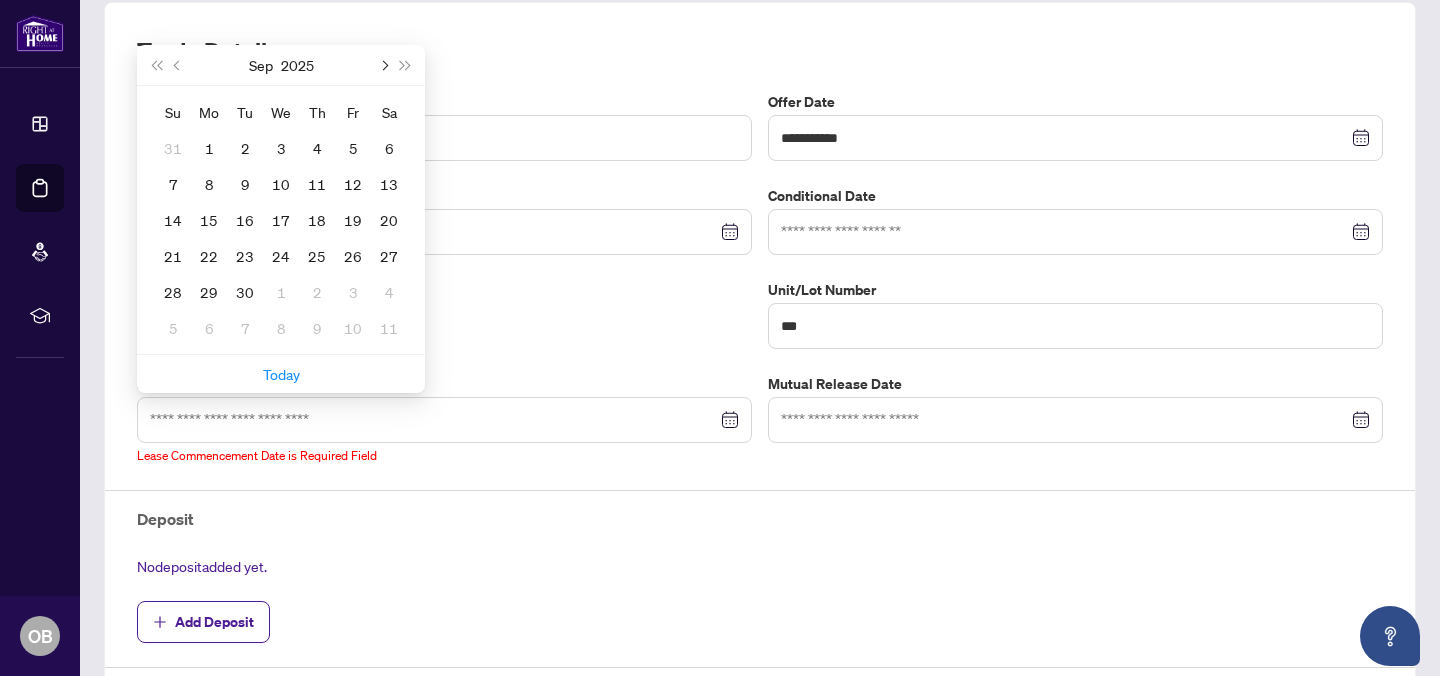 click at bounding box center [383, 65] 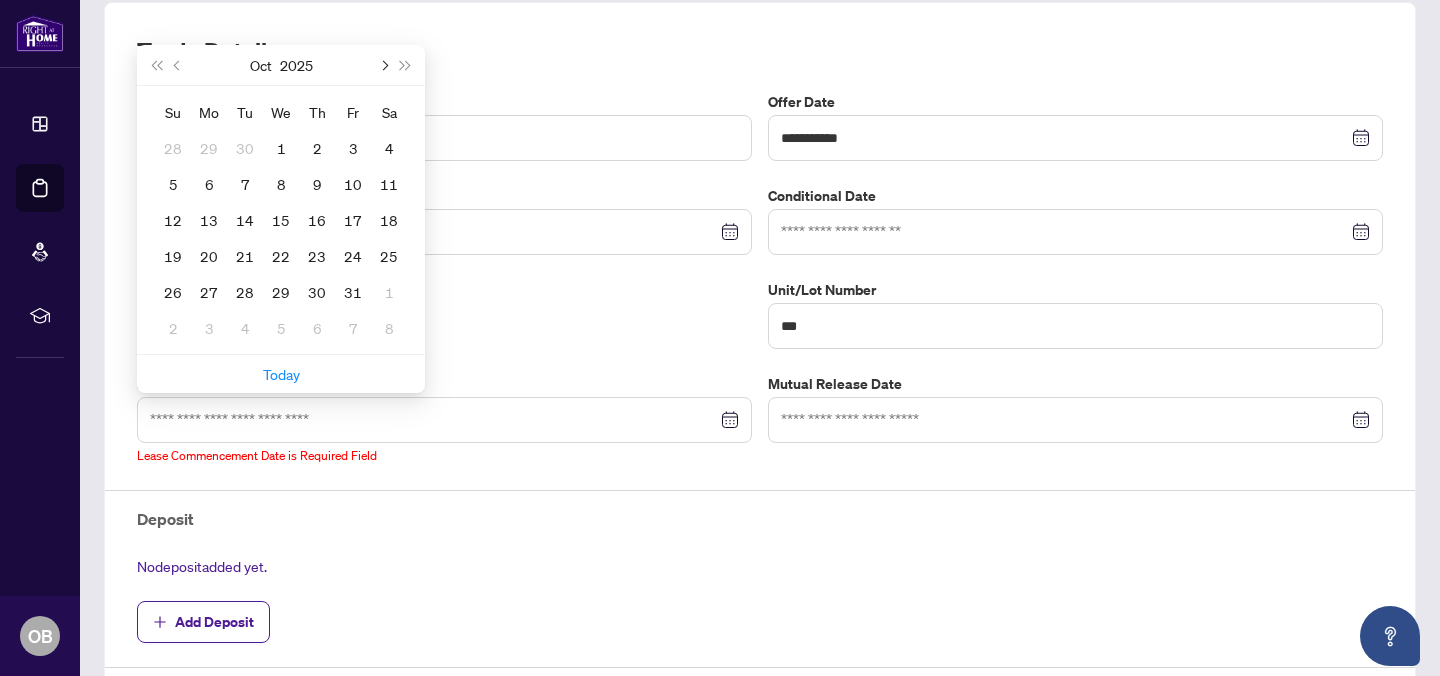click at bounding box center [383, 65] 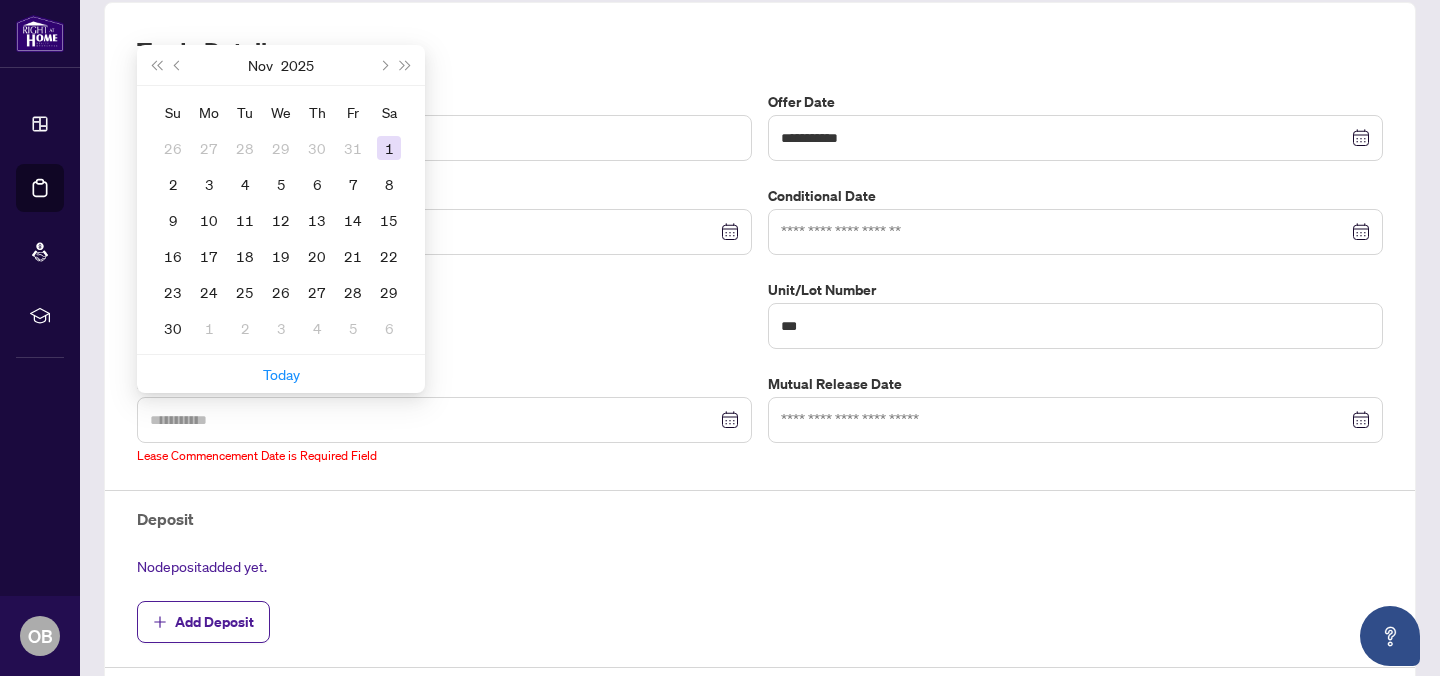 type on "**********" 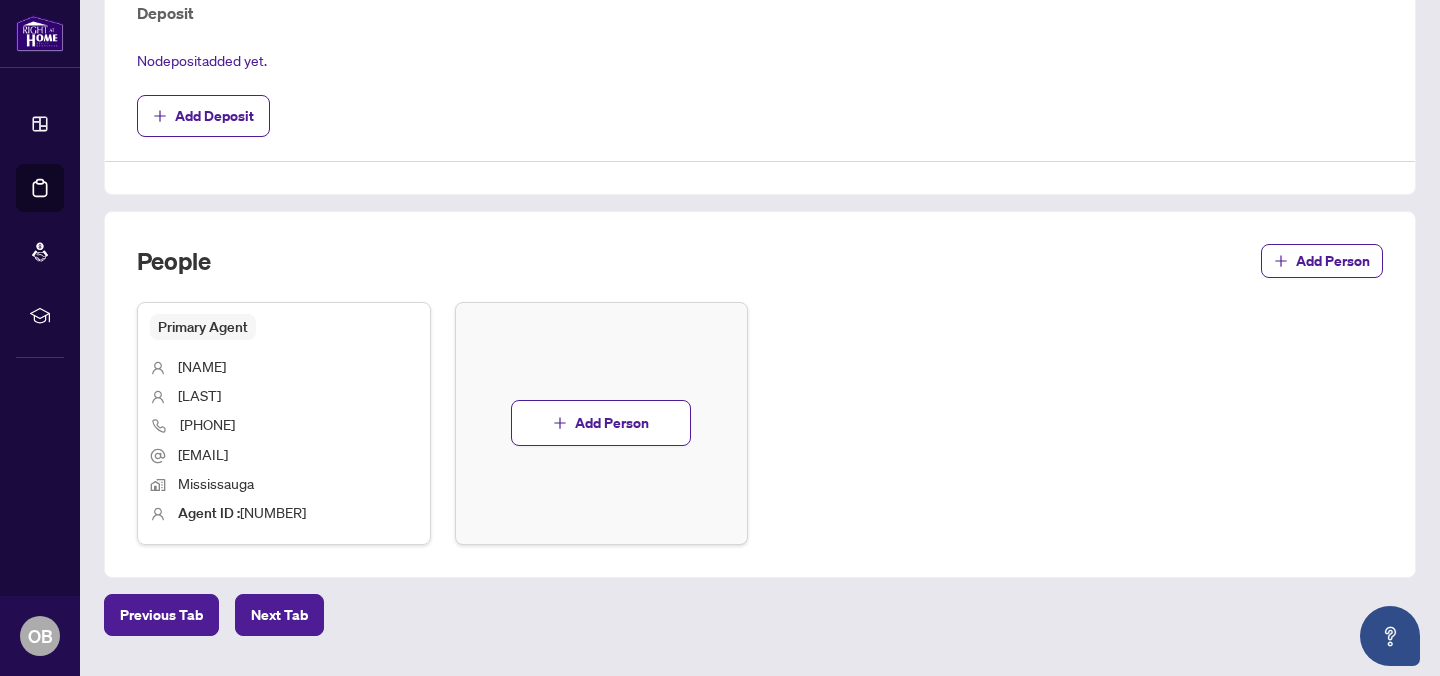 scroll, scrollTop: 806, scrollLeft: 0, axis: vertical 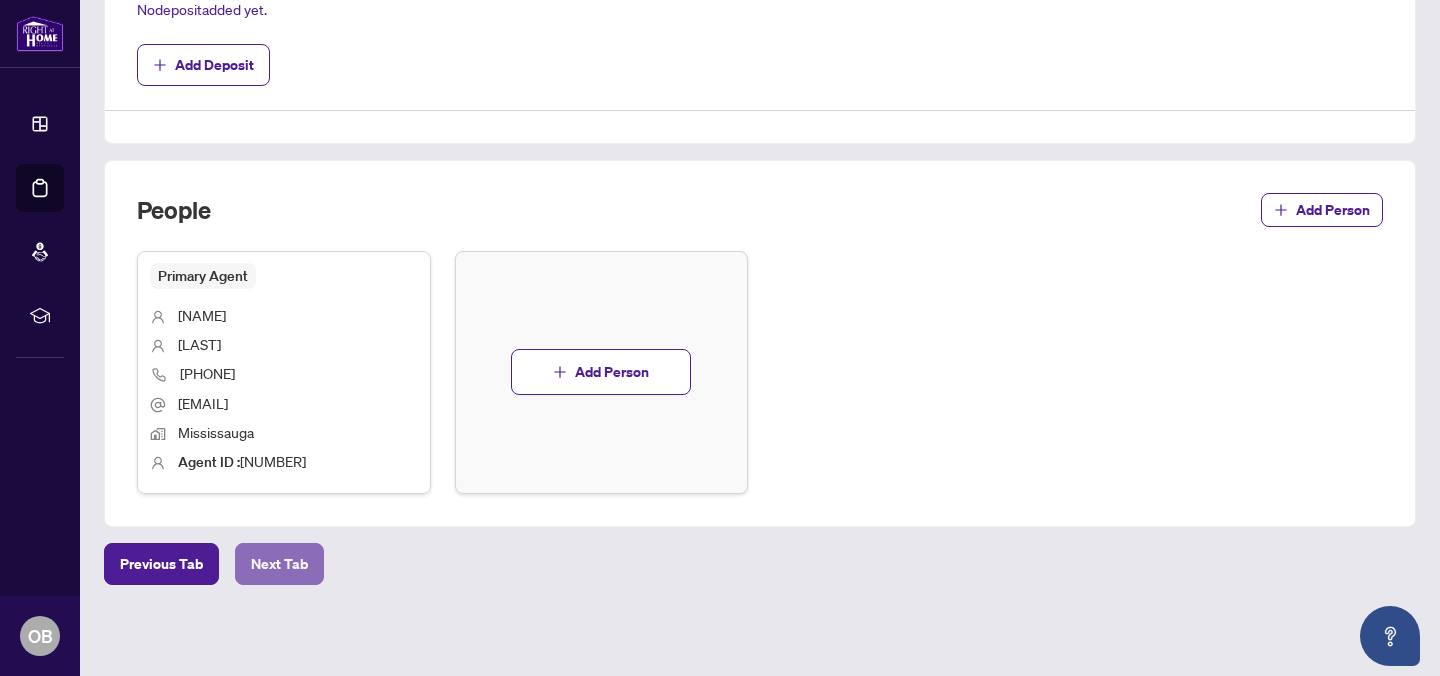 click on "Next Tab" at bounding box center [279, 564] 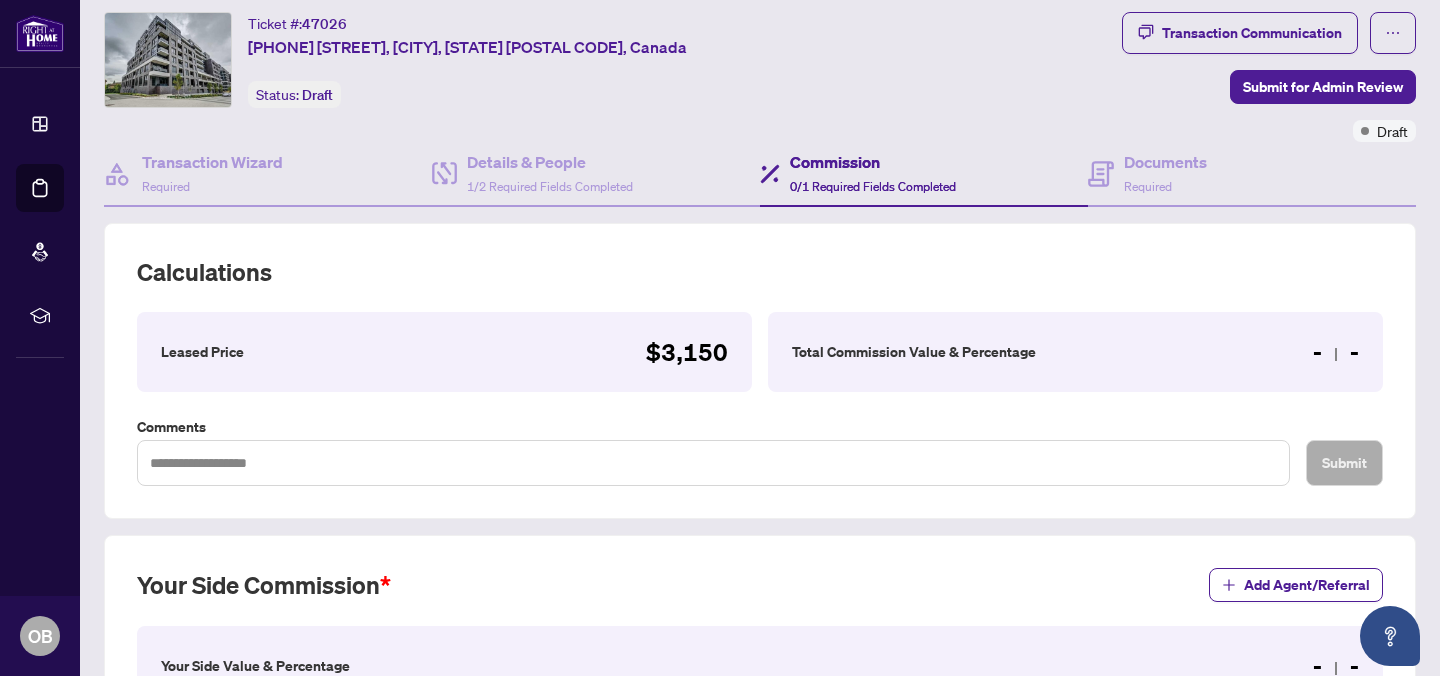 scroll, scrollTop: 513, scrollLeft: 0, axis: vertical 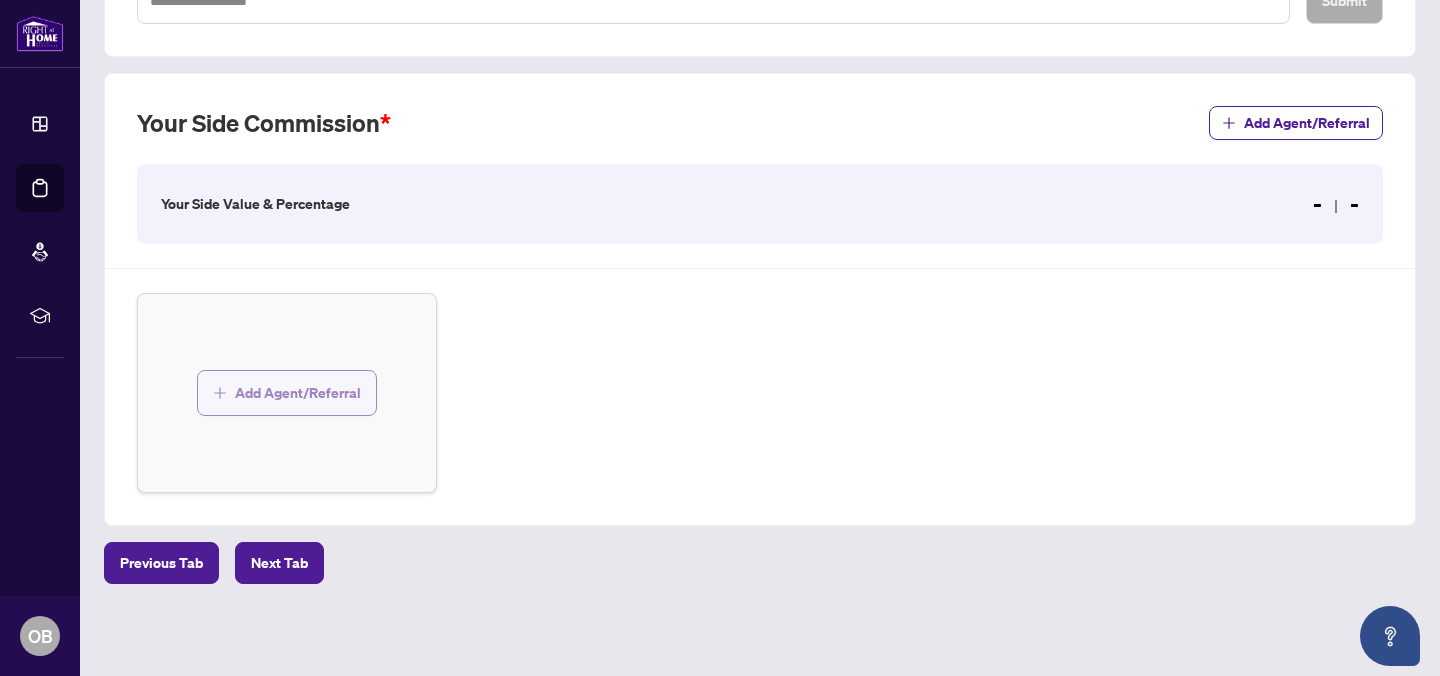 click on "Add Agent/Referral" at bounding box center (298, 393) 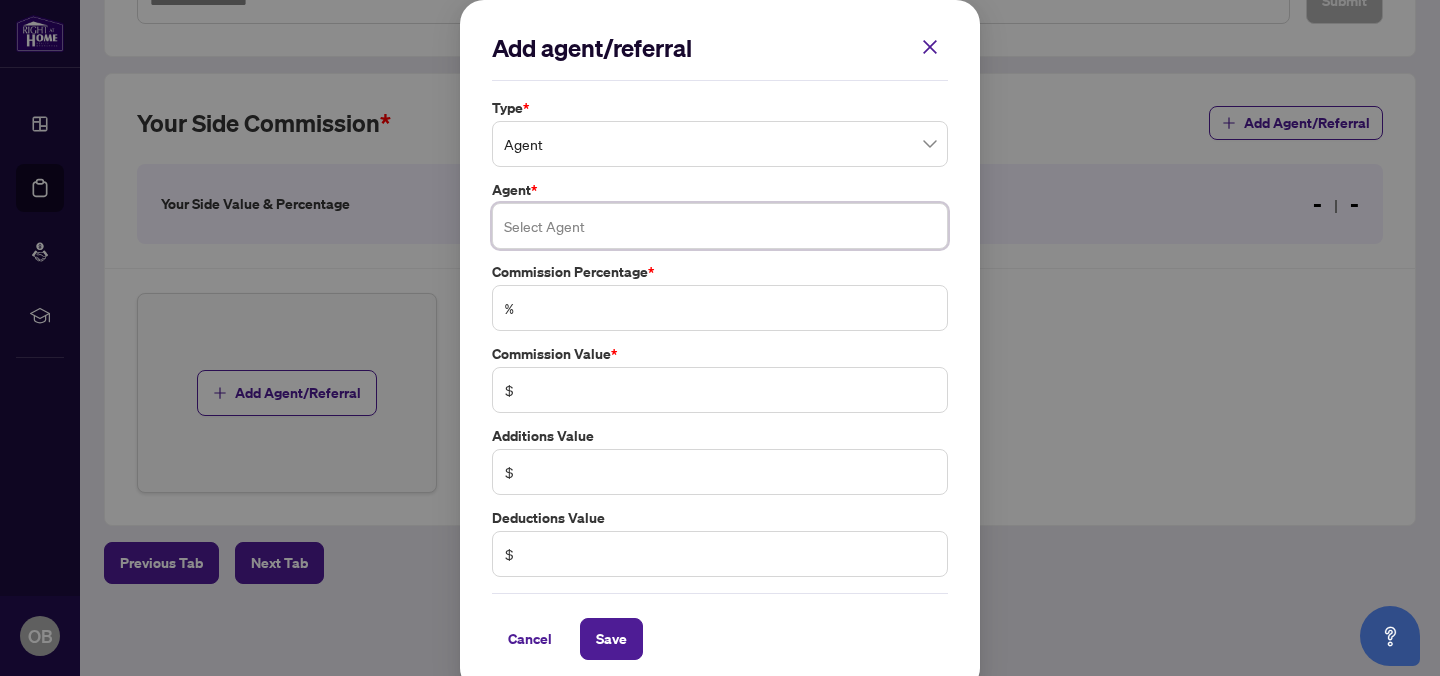 click at bounding box center [720, 226] 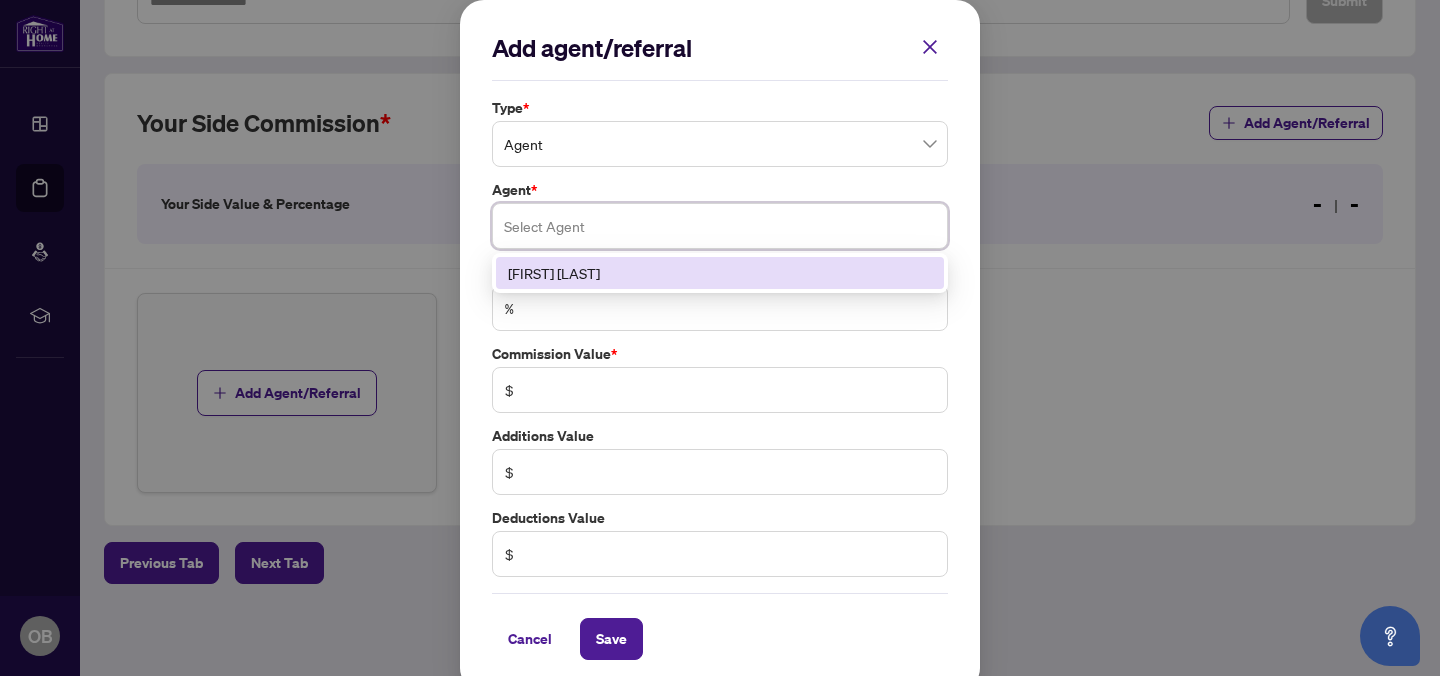 click on "[FIRST] [LAST]" at bounding box center (720, 273) 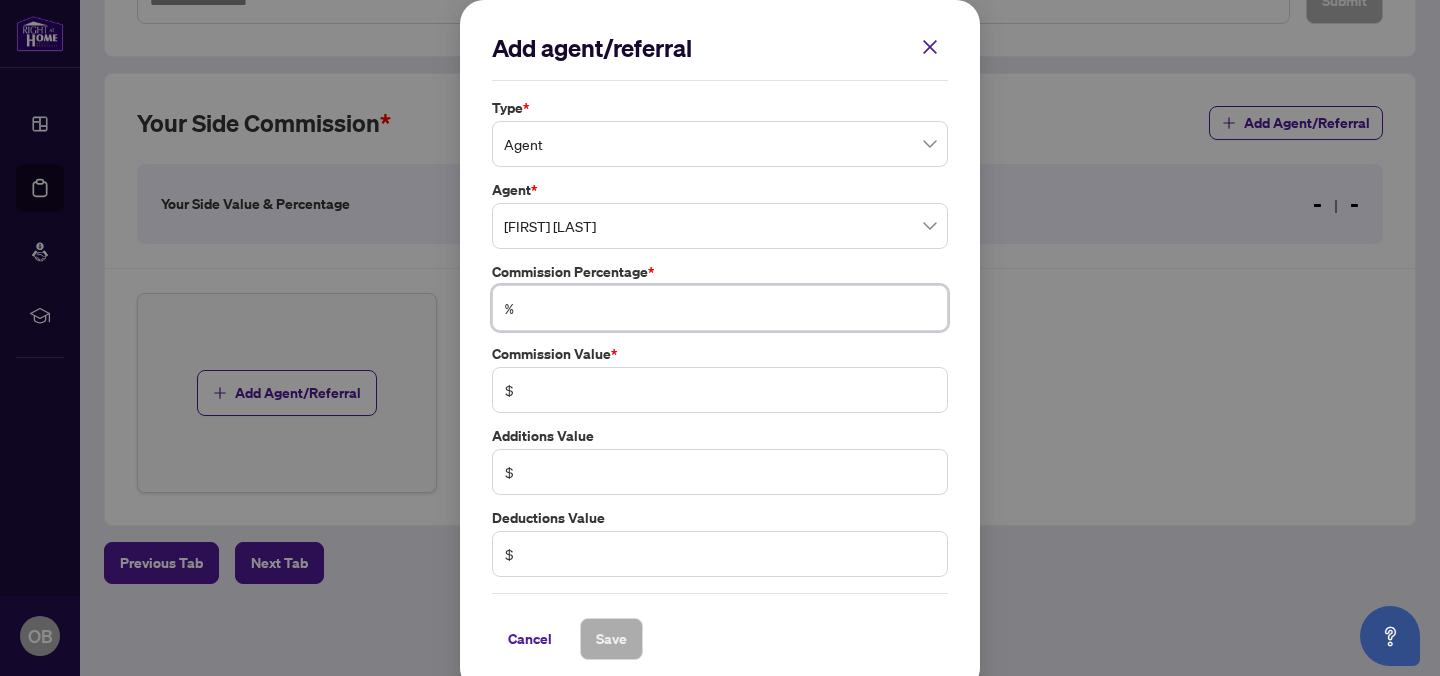 click at bounding box center (730, 308) 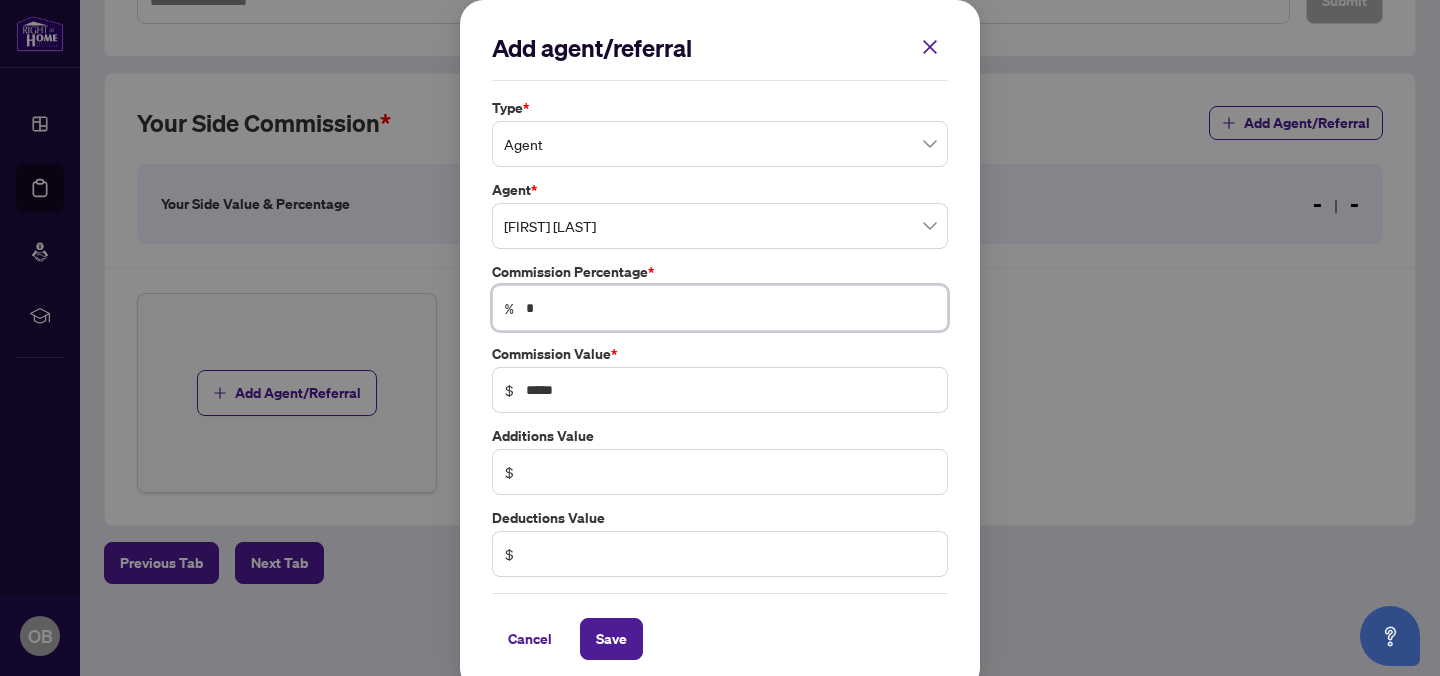 type on "**" 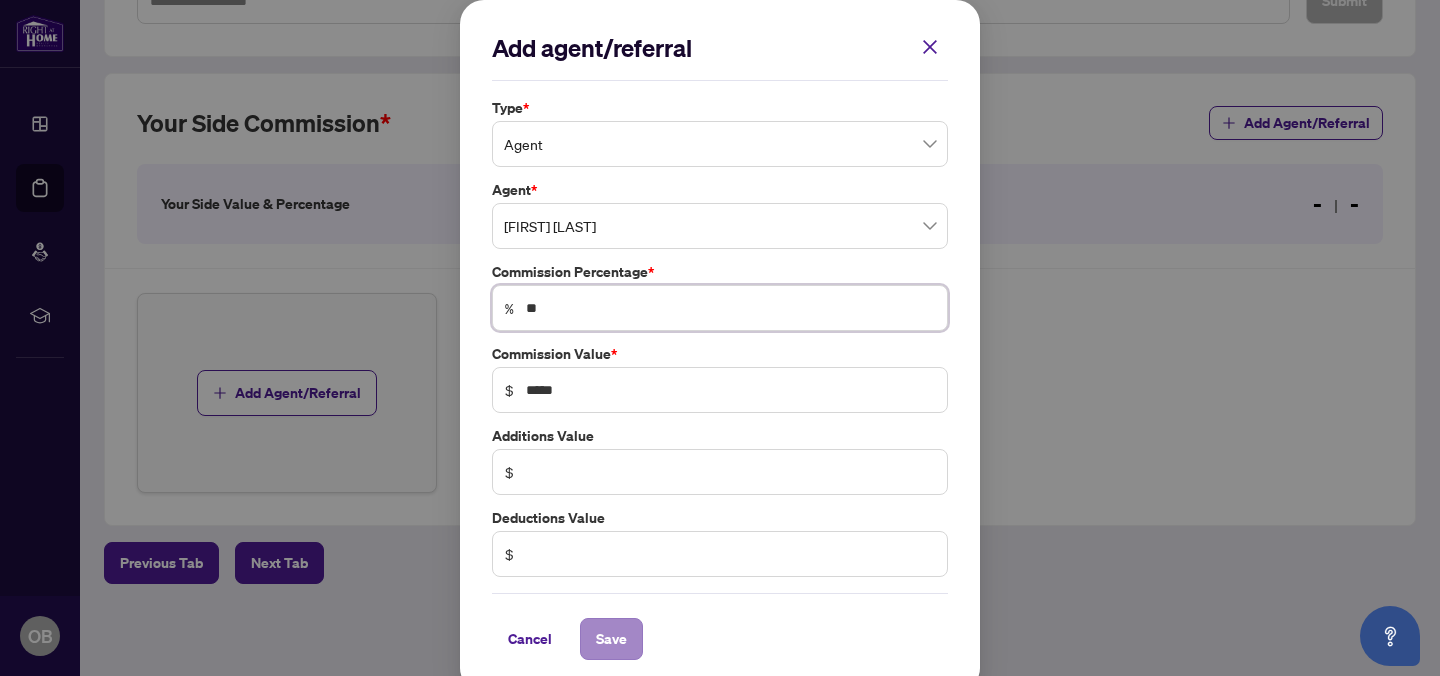 type on "**" 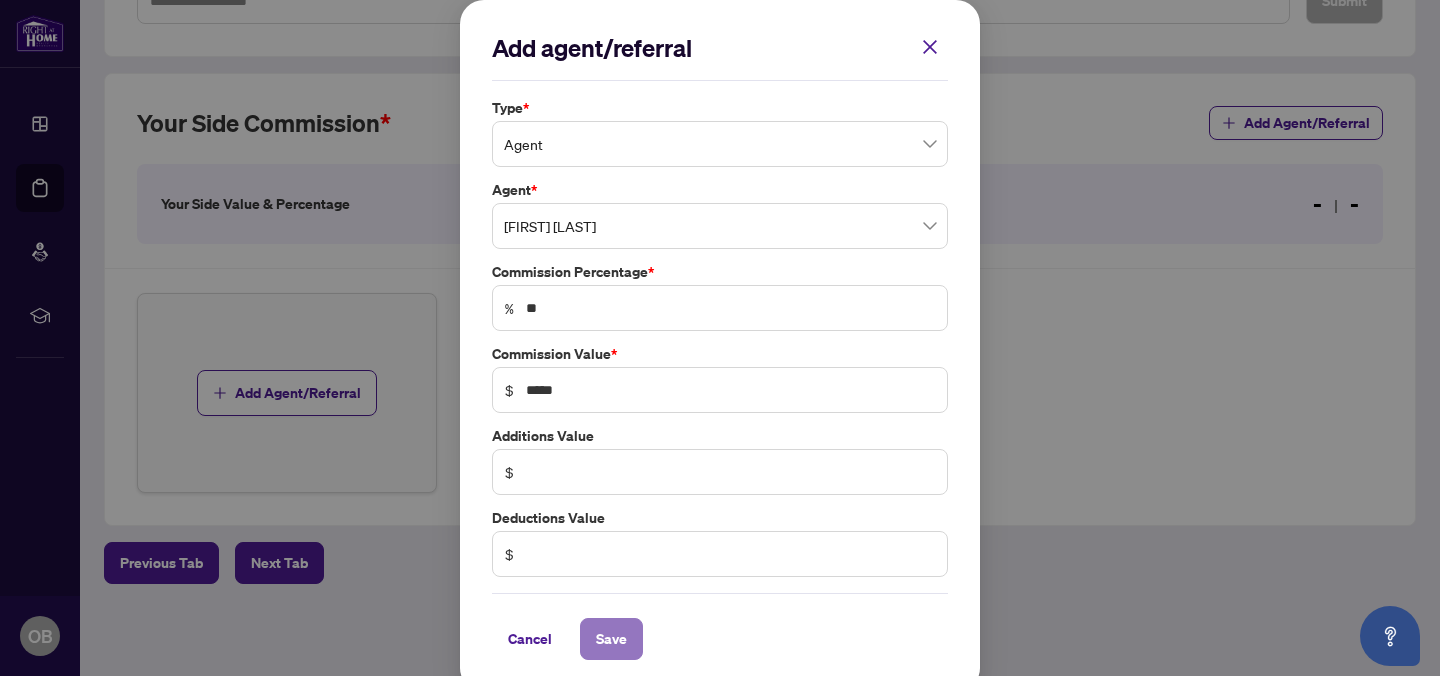 click on "Save" at bounding box center (611, 639) 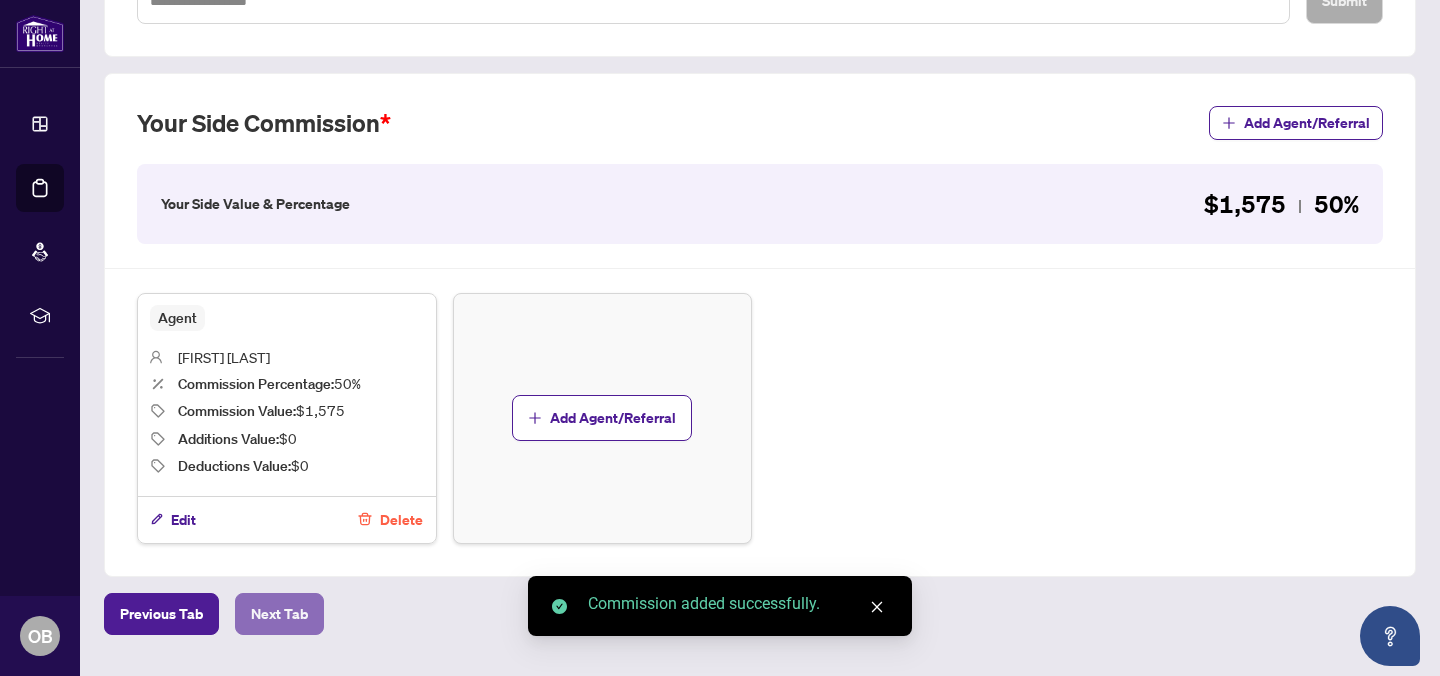 click on "Next Tab" at bounding box center [279, 614] 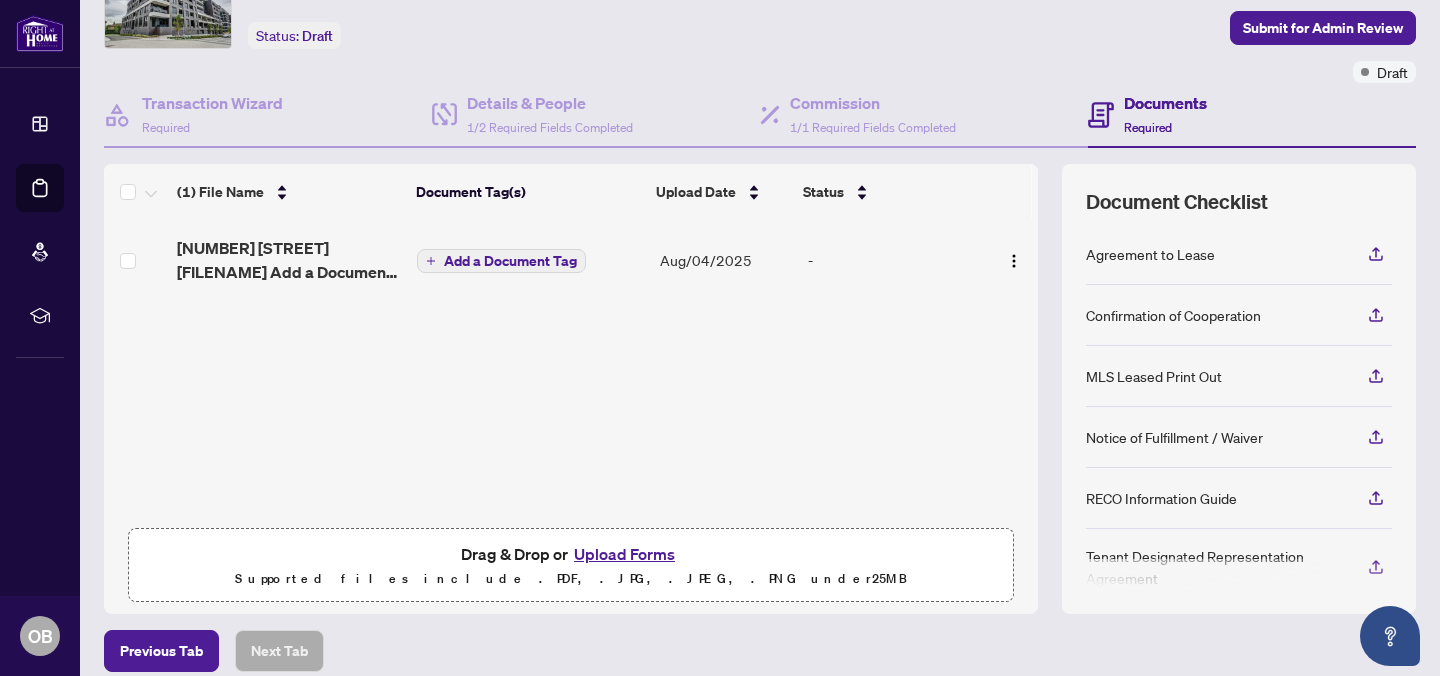scroll, scrollTop: 99, scrollLeft: 0, axis: vertical 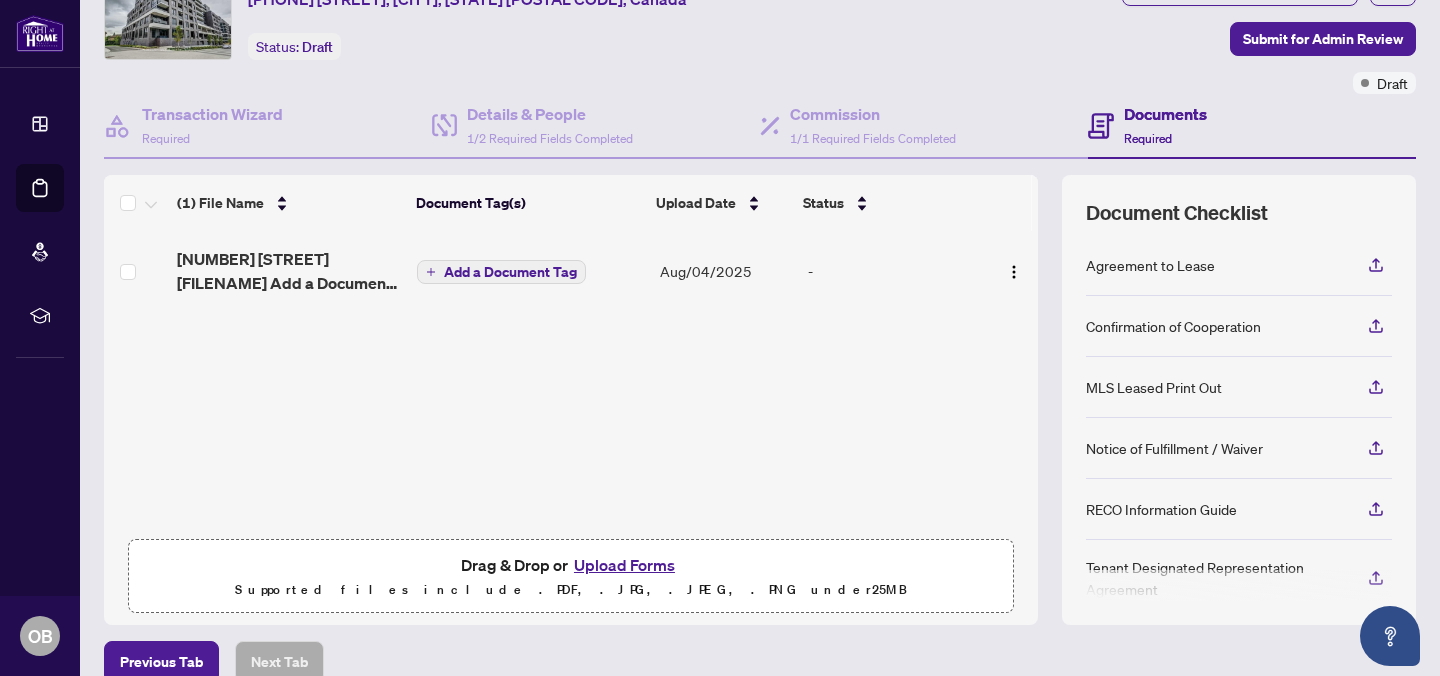 click on "(1) File Name Document Tag(s) Upload Date Status             [NUMBER] [STREET] [FILENAME] Add a Document Tag [DATE] - Drag & Drop or Upload Forms Supported files include   .PDF, .JPG, .JPEG, .PNG   under  25 MB" at bounding box center (571, 400) 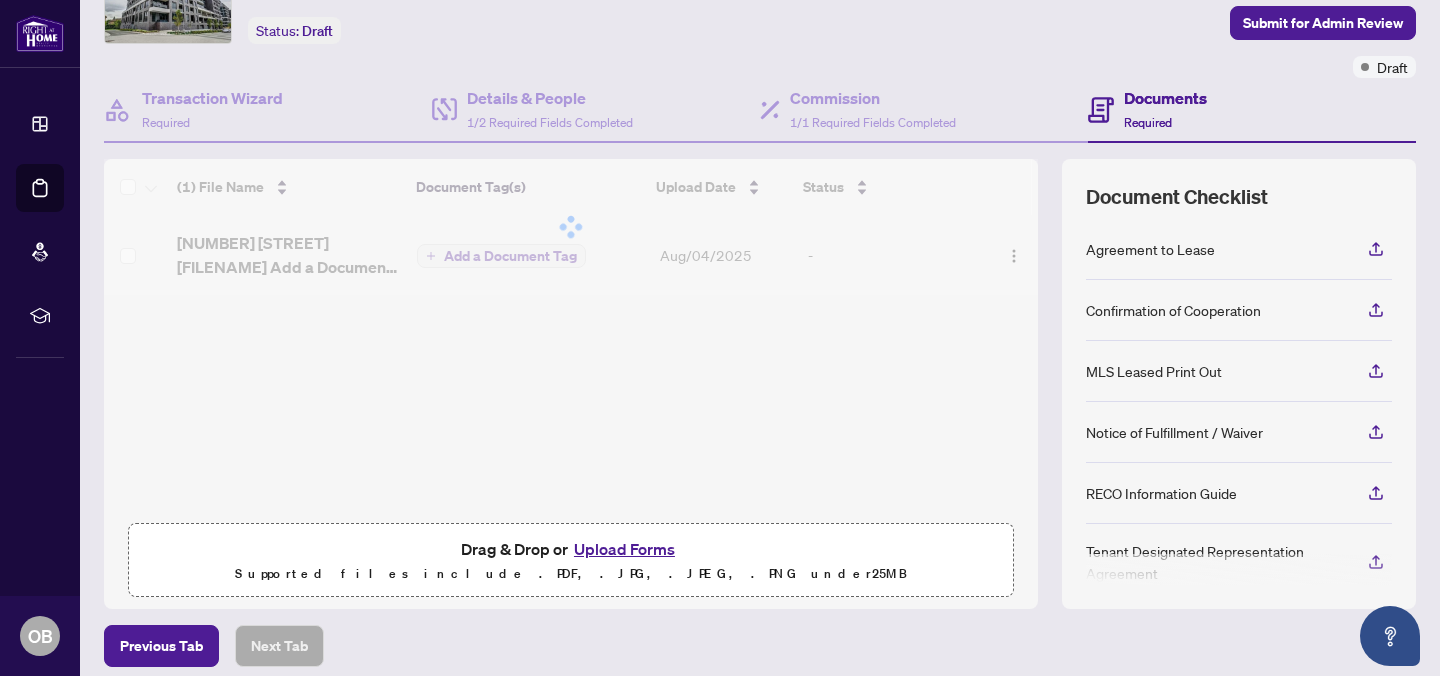 scroll, scrollTop: 126, scrollLeft: 0, axis: vertical 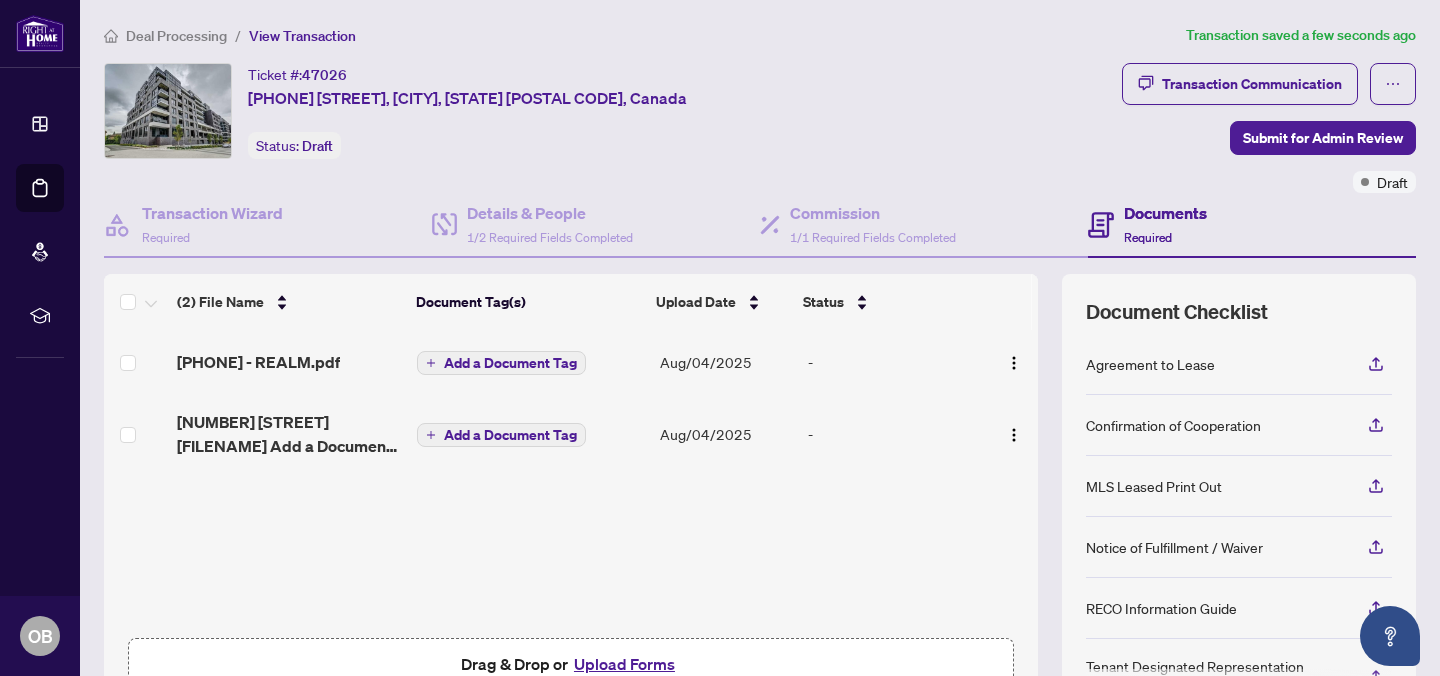click on "Ticket #:  [NUMBER] [PHONE], [CITY], [STATE] [POSTAL CODE], Canada Status:   Draft" at bounding box center [609, 111] 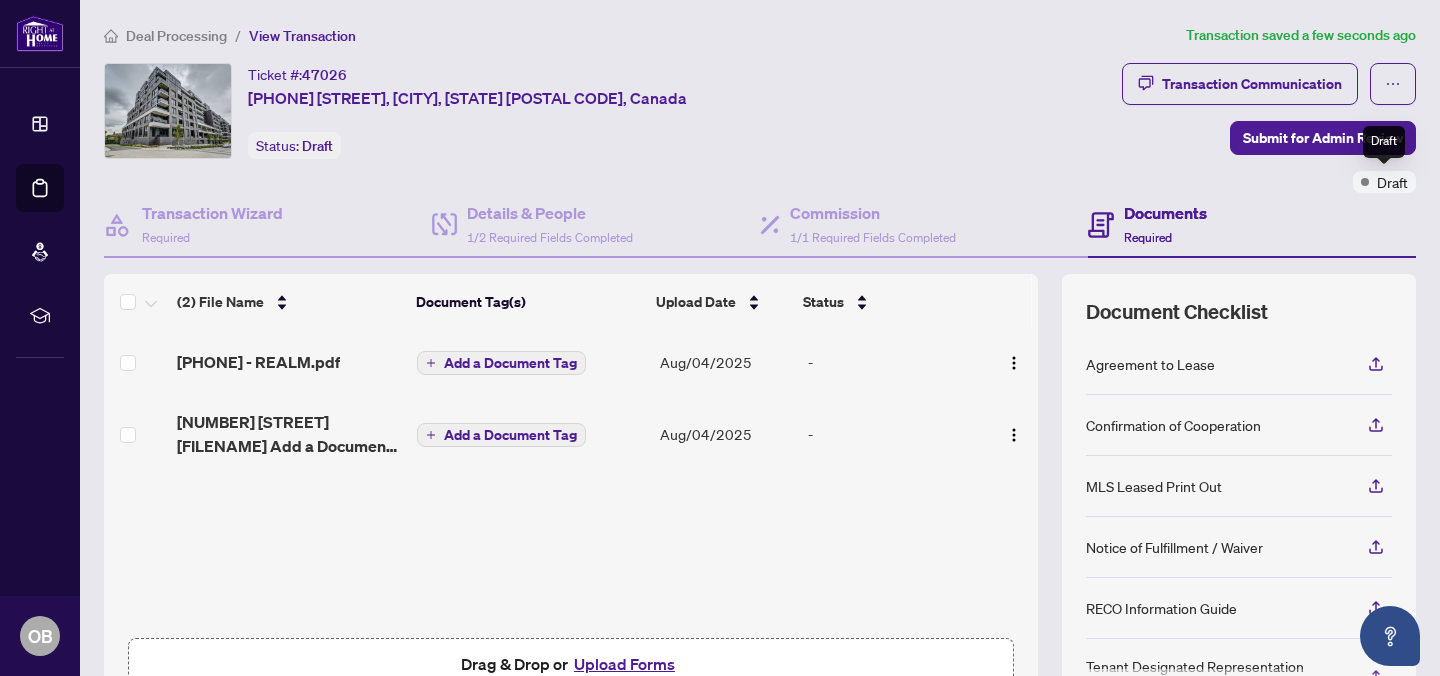 click on "Draft" at bounding box center [1392, 182] 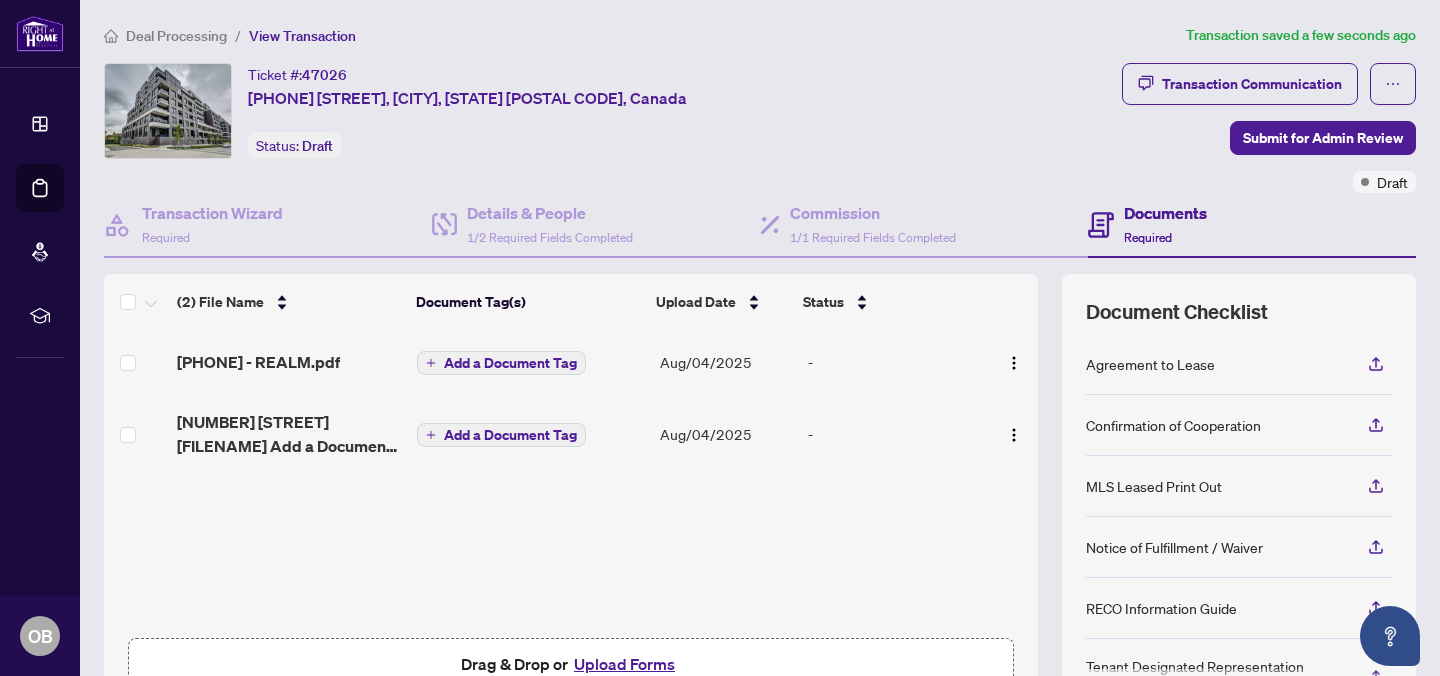 click on "Ticket #:  [NUMBER] [PHONE], [CITY], [STATE] [POSTAL CODE], Canada Status:   Draft" at bounding box center [609, 111] 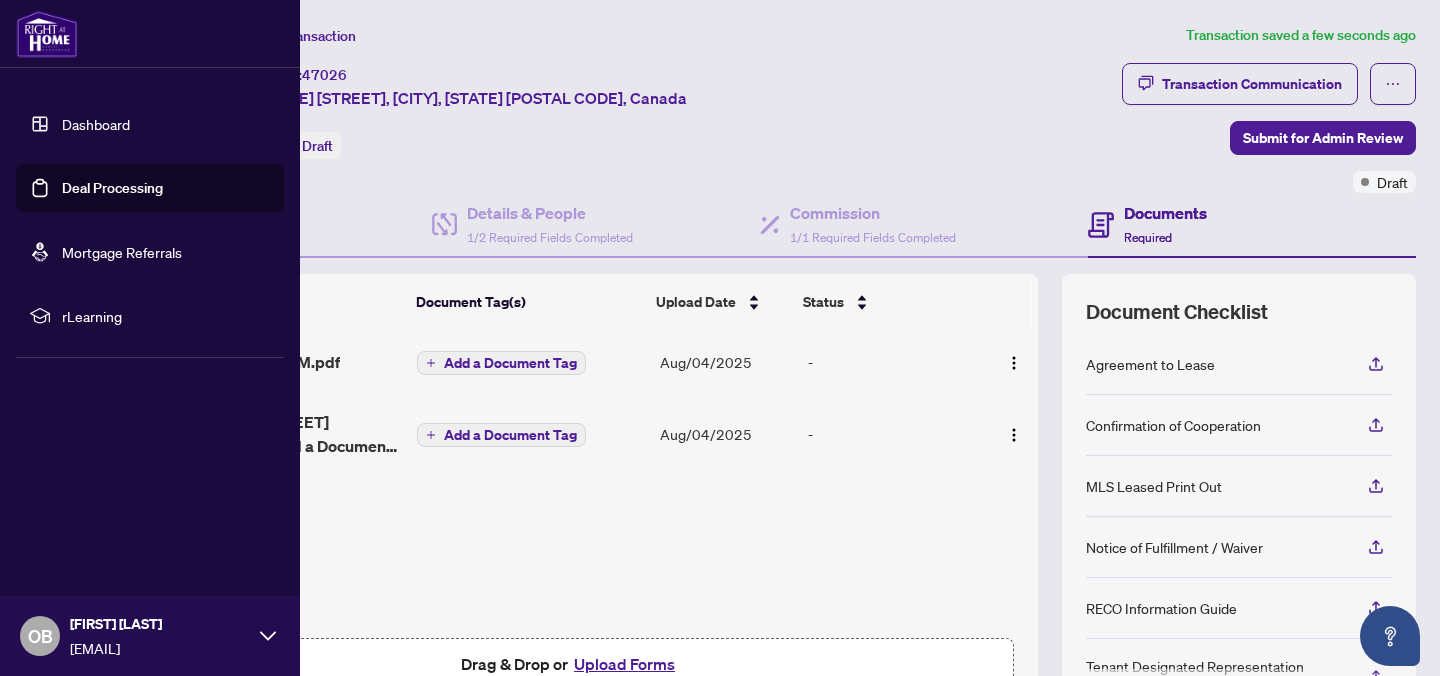 click on "Dashboard" at bounding box center (96, 124) 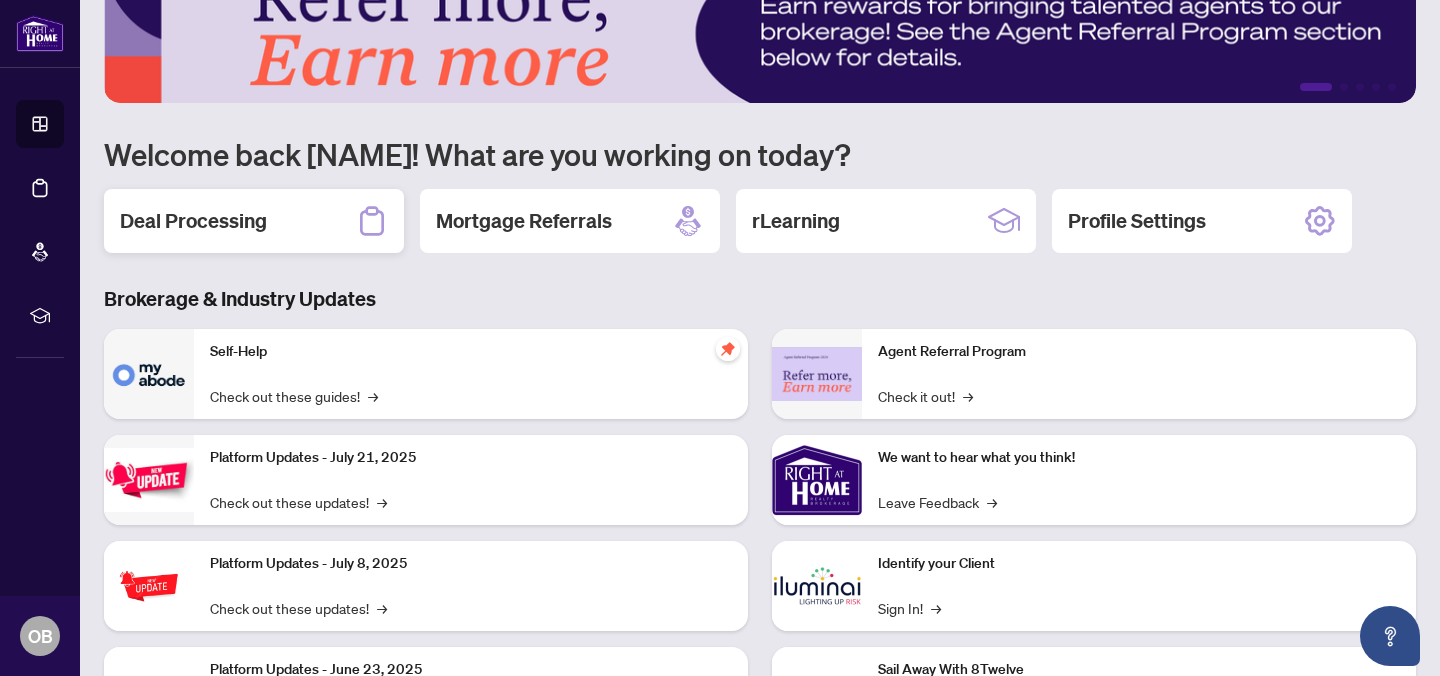 scroll, scrollTop: 68, scrollLeft: 0, axis: vertical 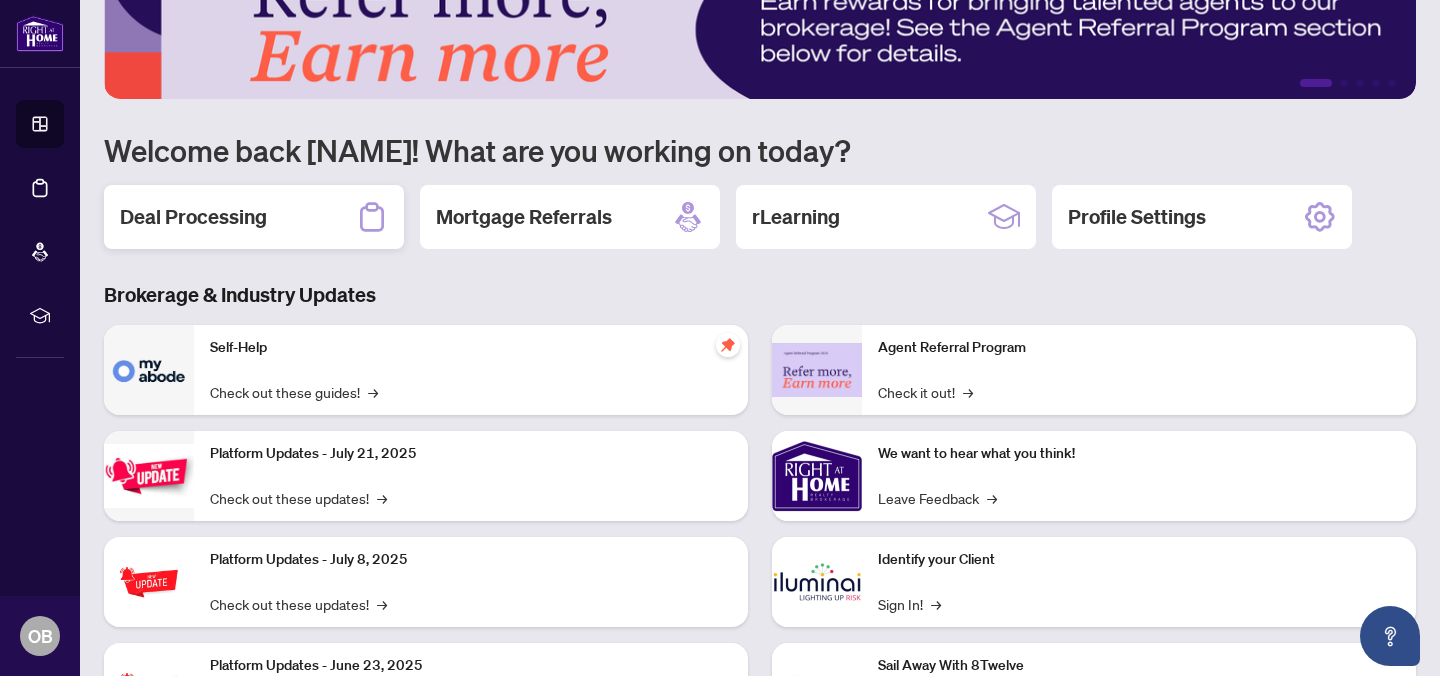 click on "Deal Processing" at bounding box center (254, 217) 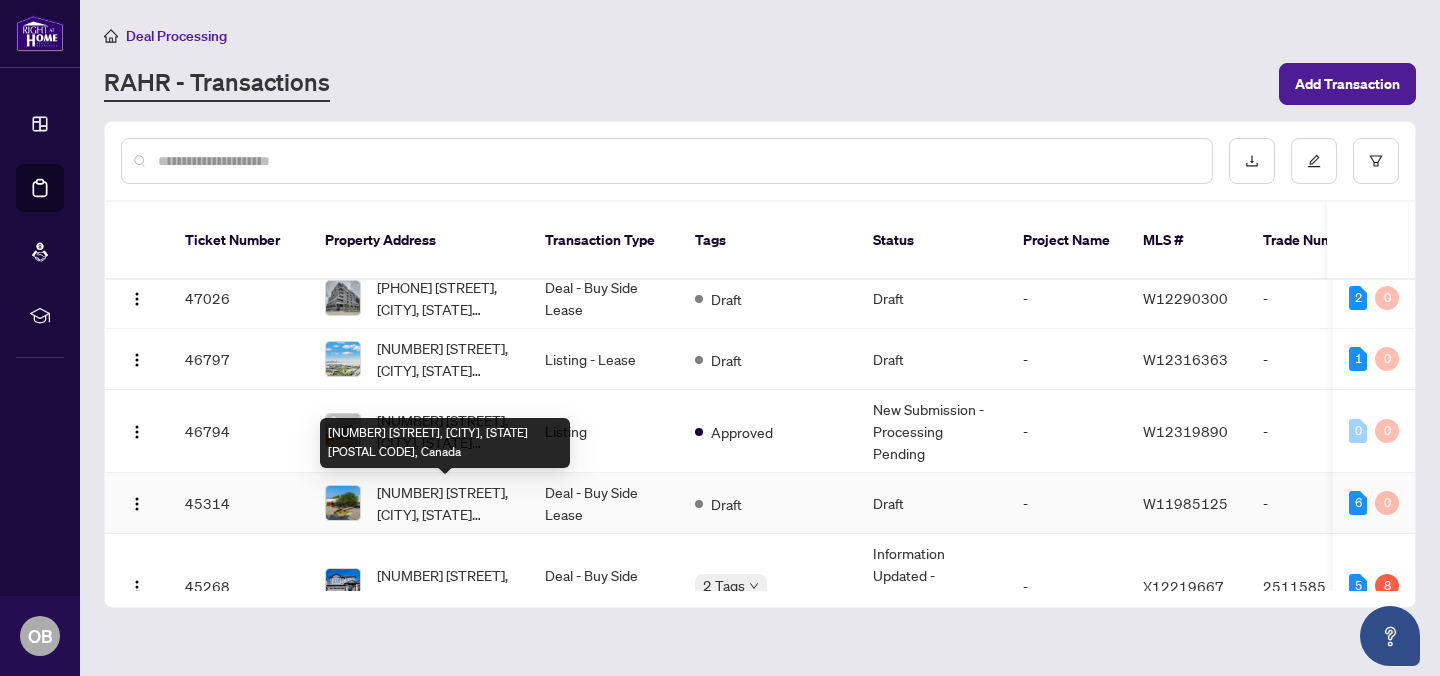 scroll, scrollTop: 20, scrollLeft: 3, axis: both 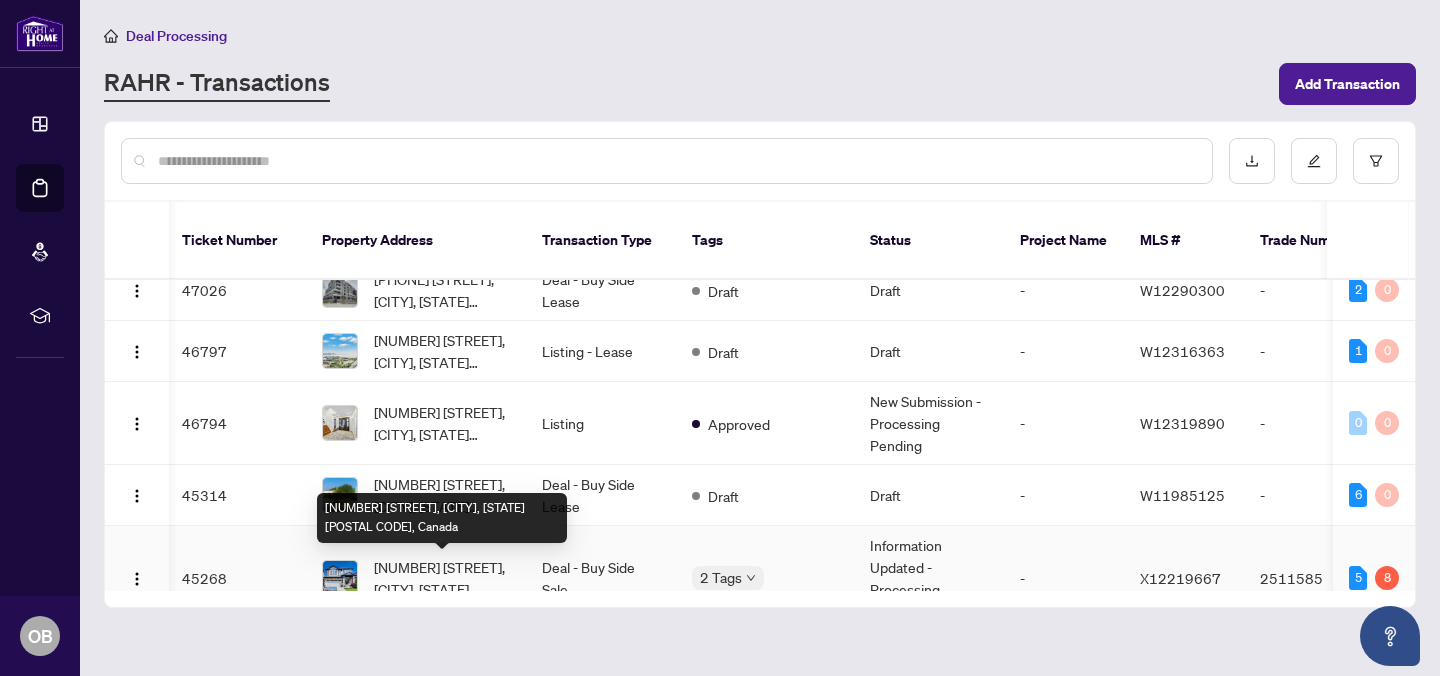 click on "[NUMBER] [STREET], [CITY], [STATE] [POSTAL CODE], Canada" at bounding box center (442, 518) 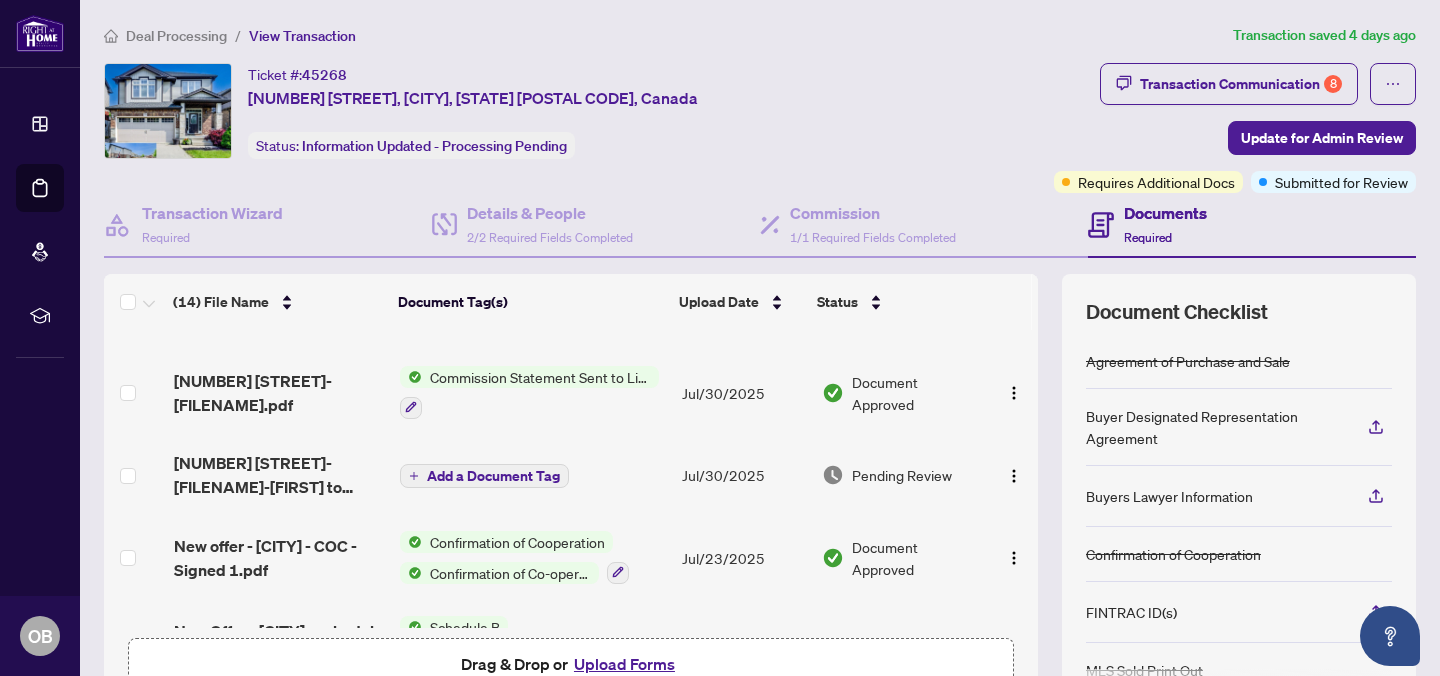 scroll, scrollTop: 308, scrollLeft: 0, axis: vertical 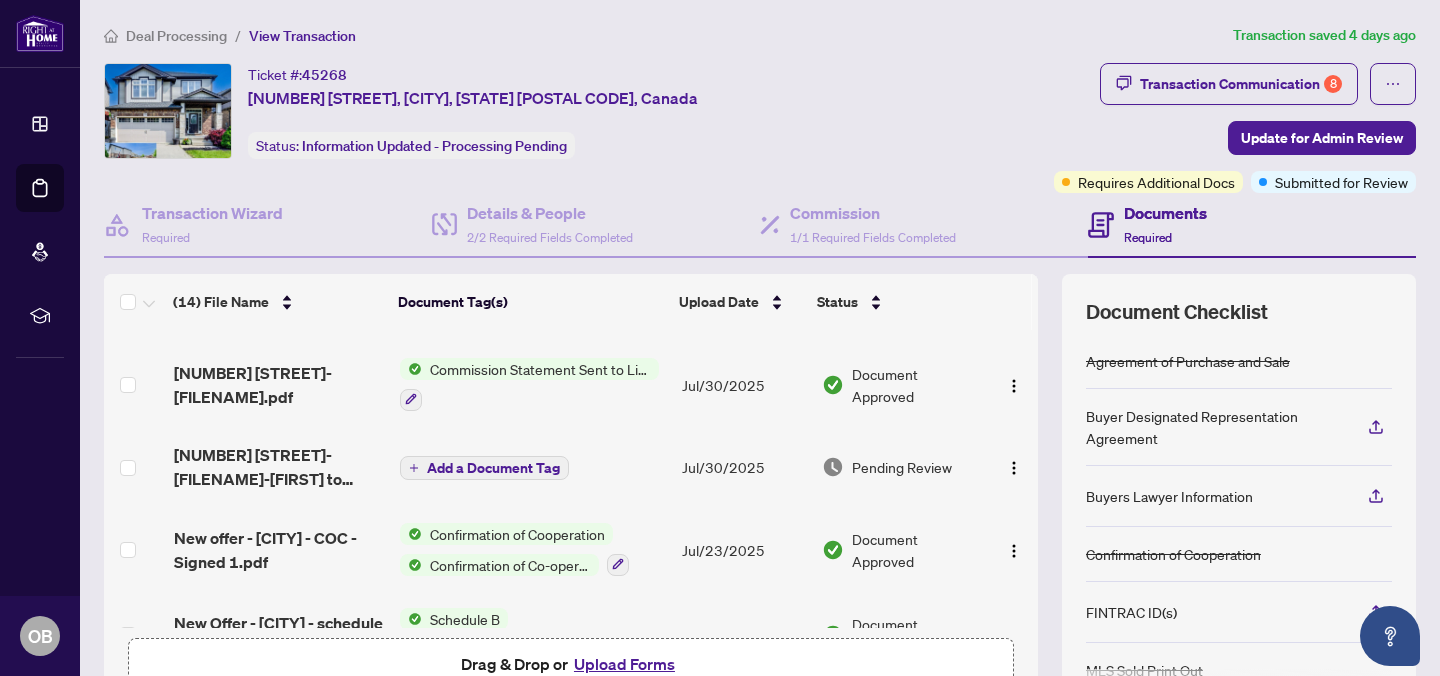 click on "Add a Document Tag" at bounding box center (493, 468) 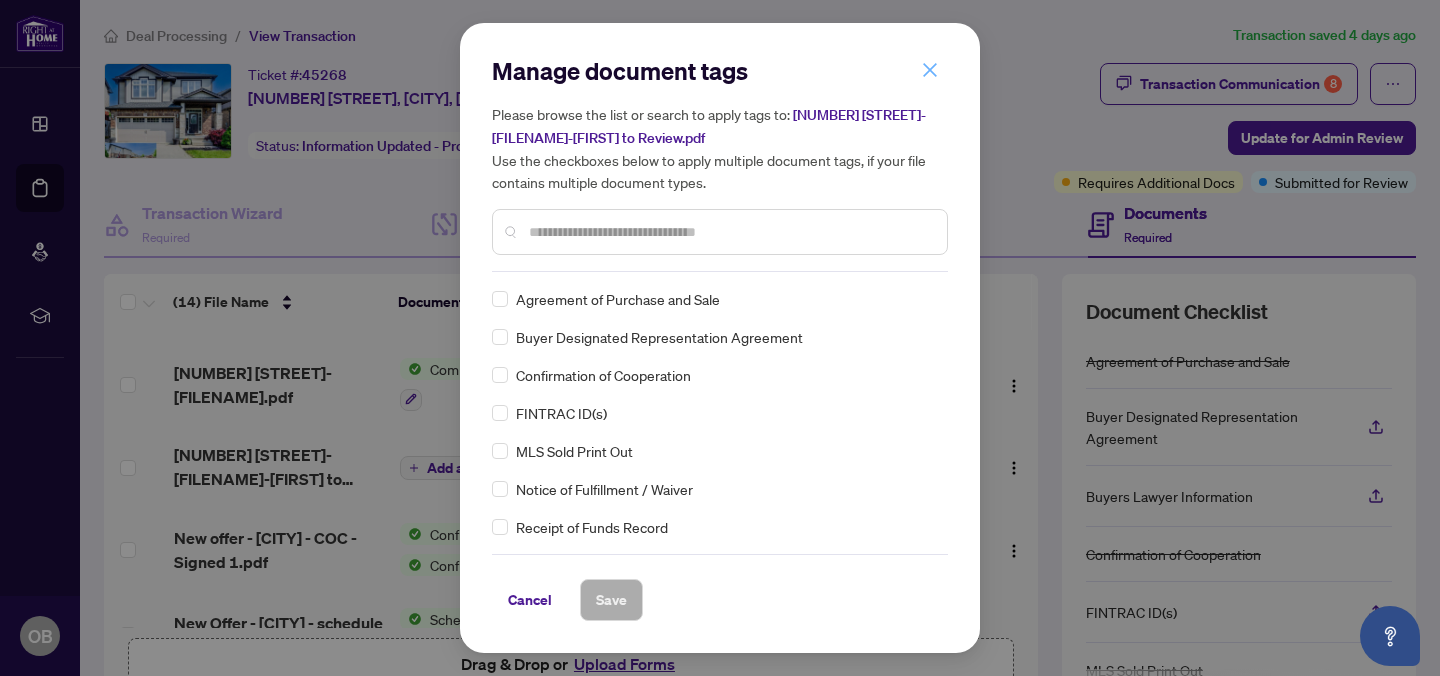 click 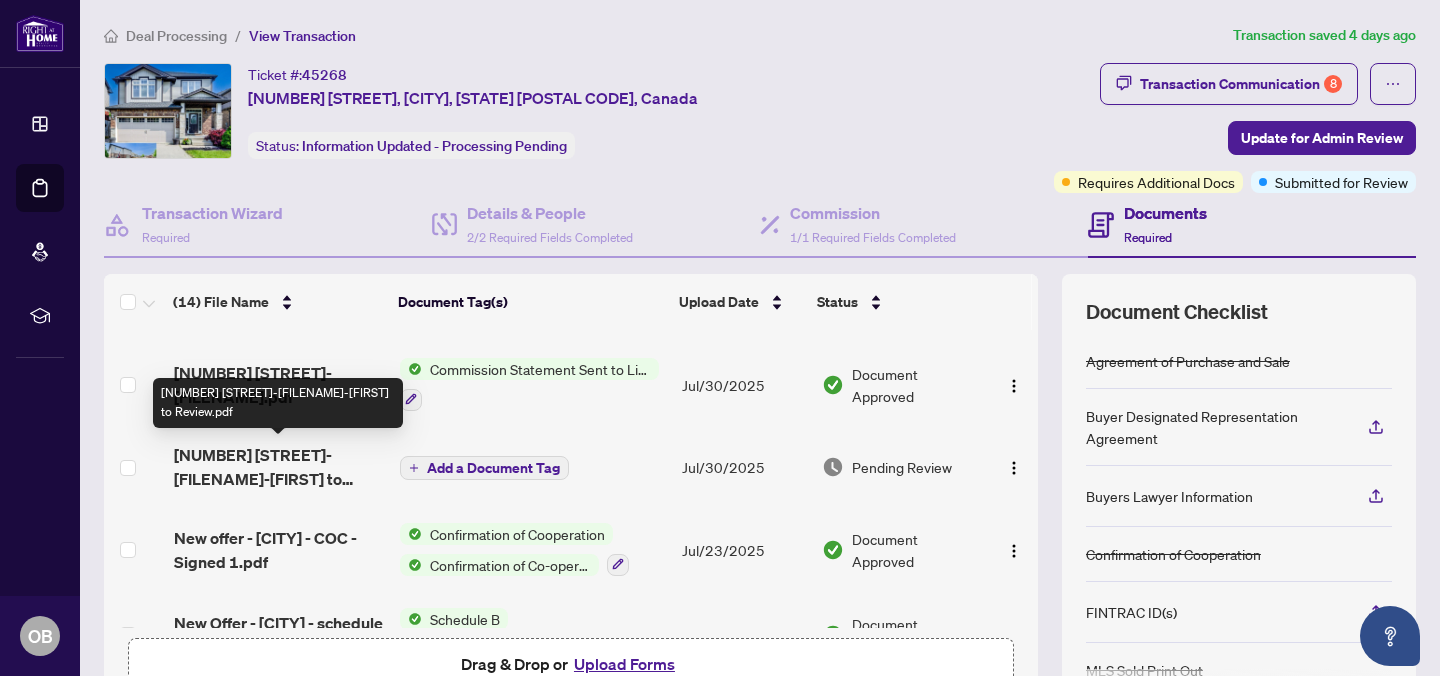 click on "[NUMBER] [STREET]-[FILENAME]-[FIRST] to Review.pdf" at bounding box center [279, 467] 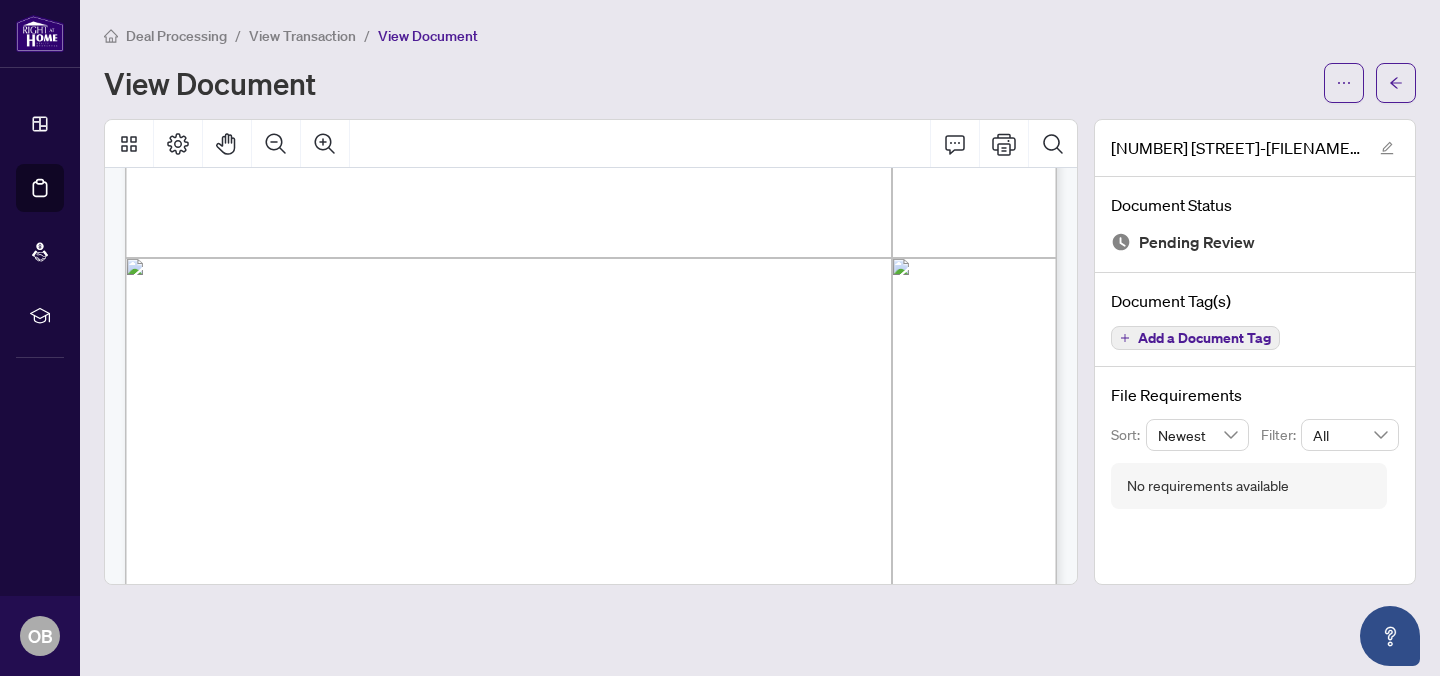 scroll, scrollTop: 720, scrollLeft: 0, axis: vertical 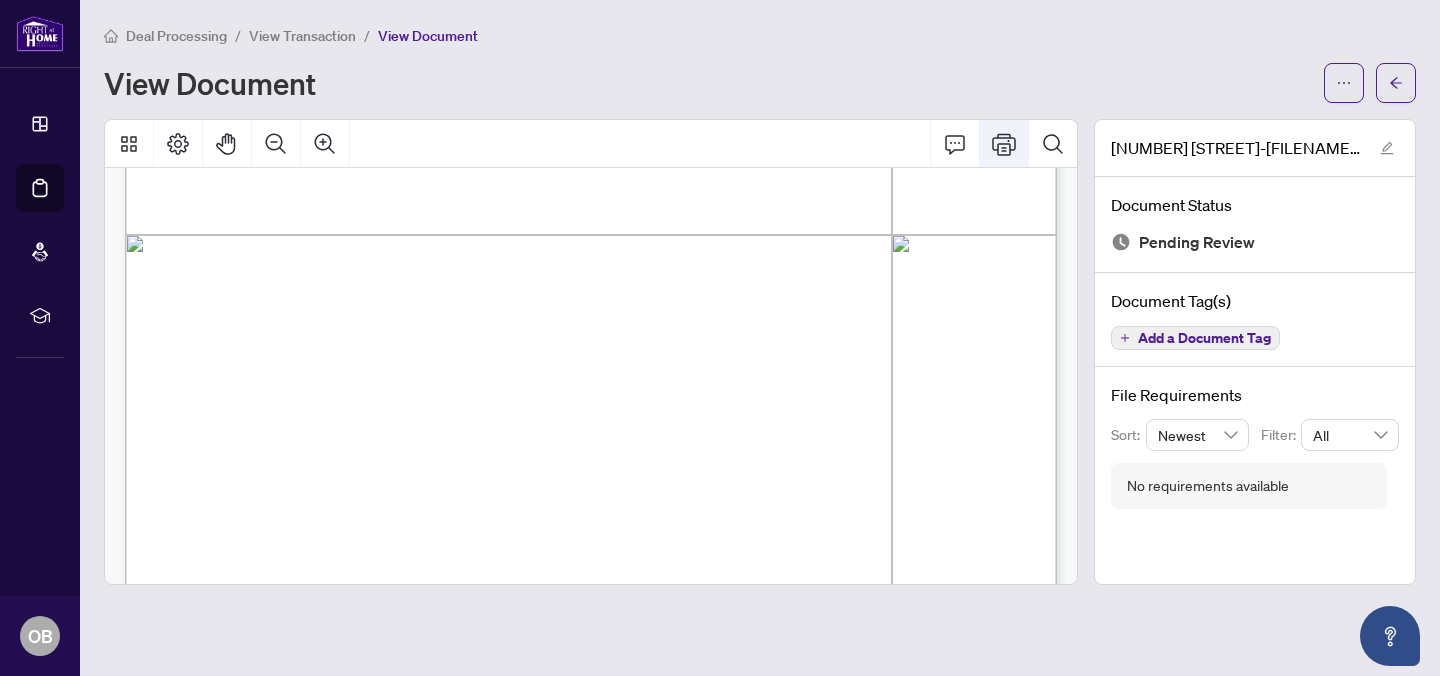 click at bounding box center [1004, 144] 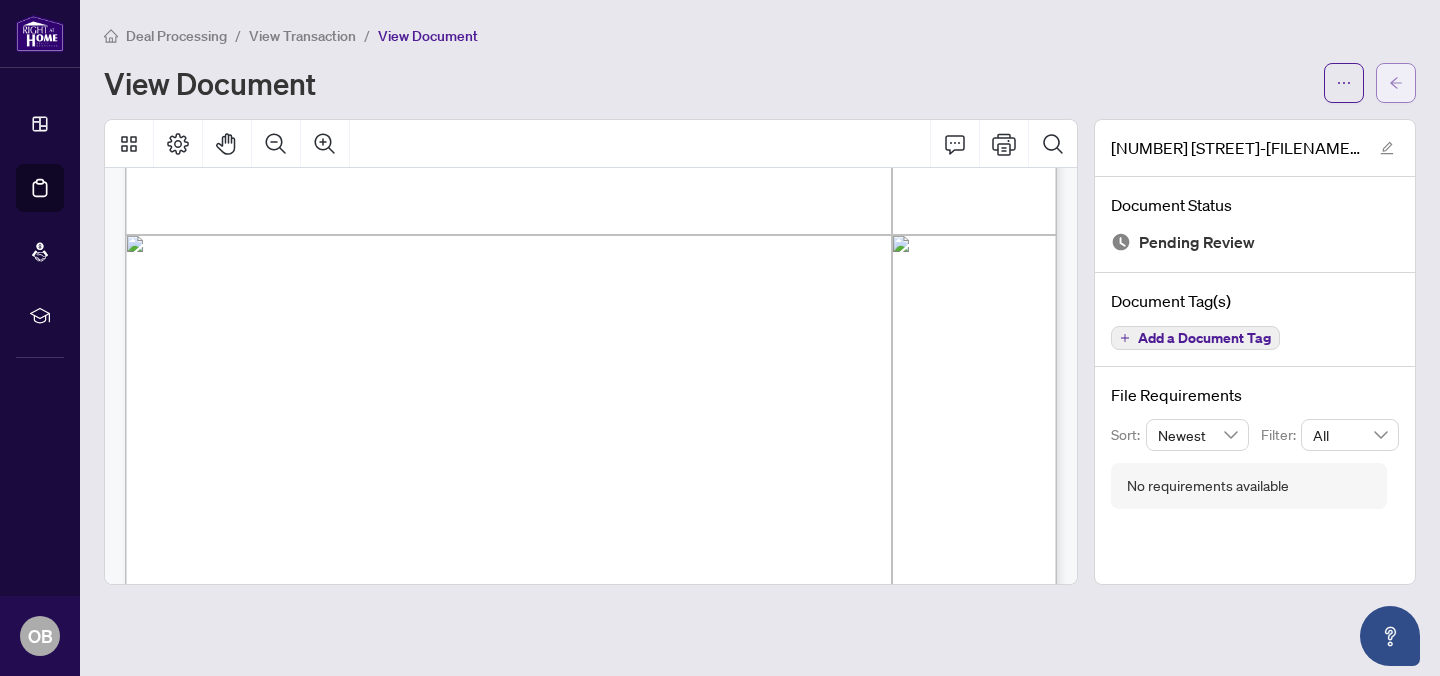 click 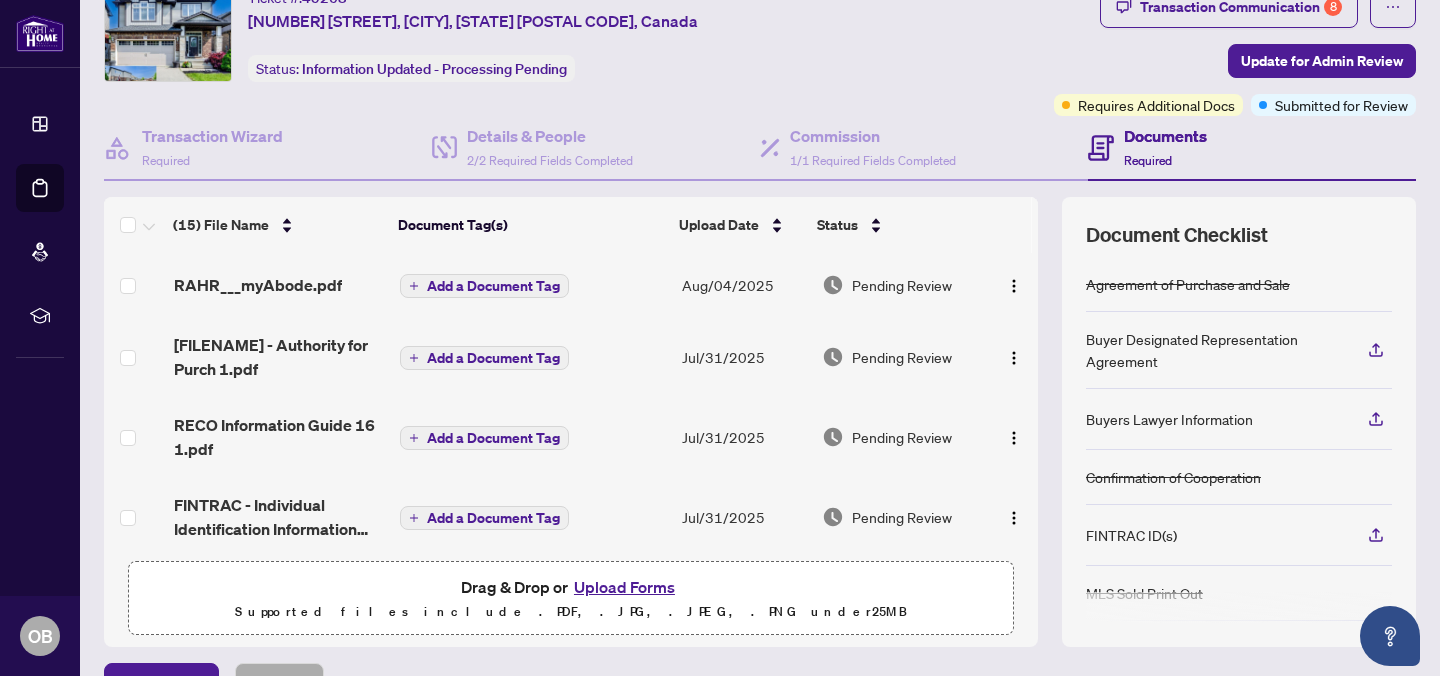 scroll, scrollTop: 76, scrollLeft: 0, axis: vertical 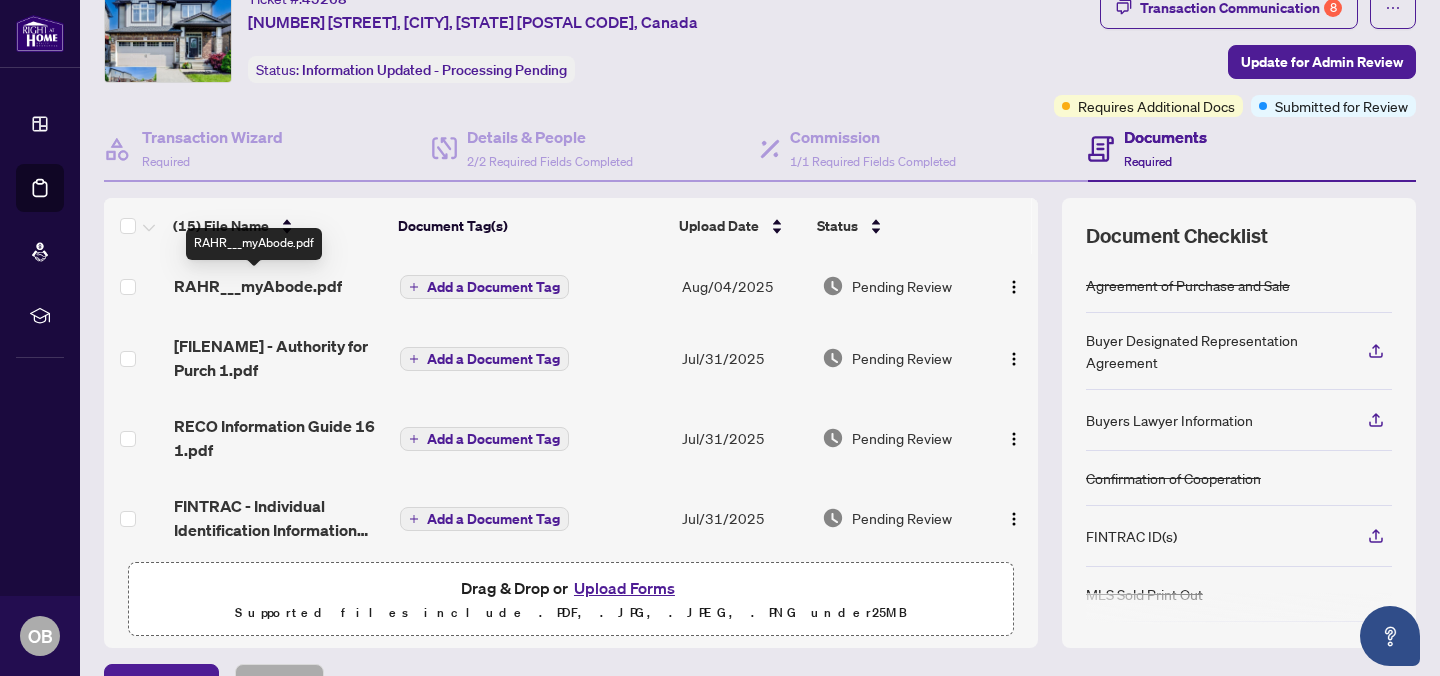 click on "RAHR___myAbode.pdf" at bounding box center [258, 286] 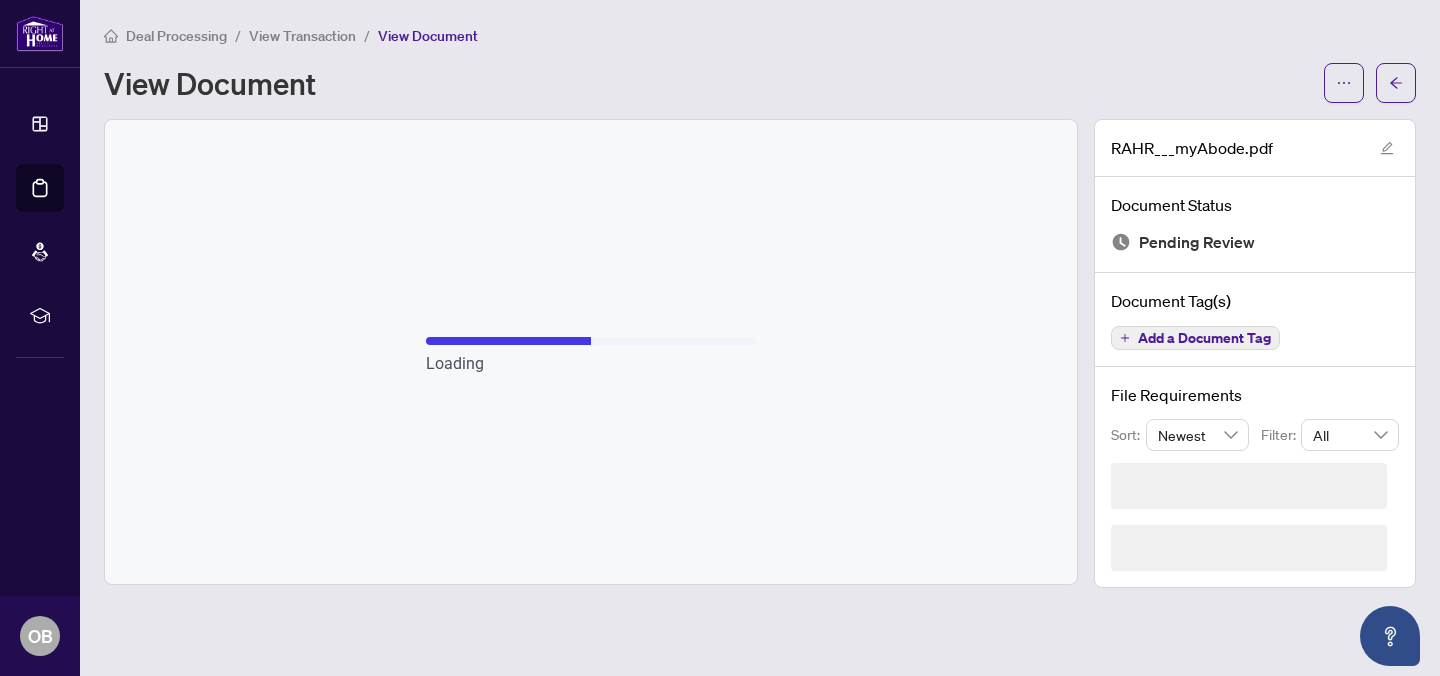 scroll, scrollTop: 0, scrollLeft: 0, axis: both 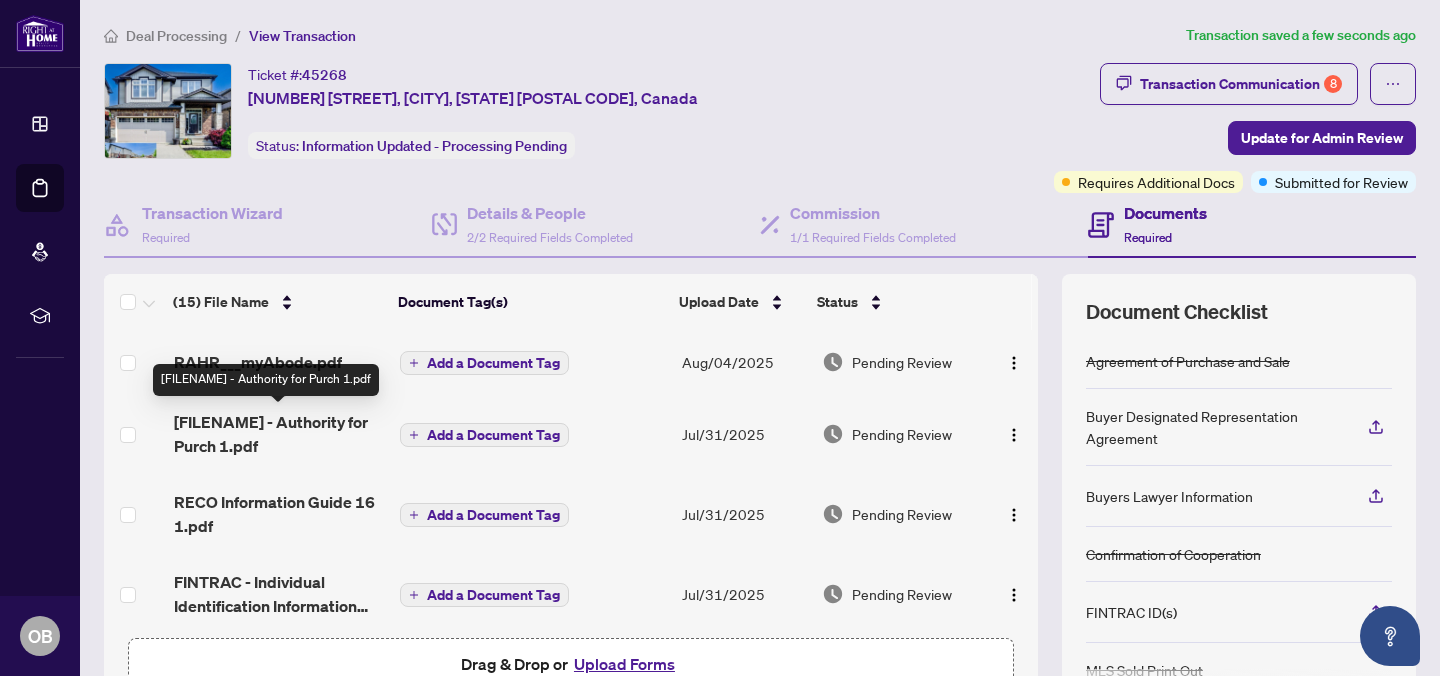 click on "[FILENAME] - Authority for Purch 1.pdf" at bounding box center [279, 434] 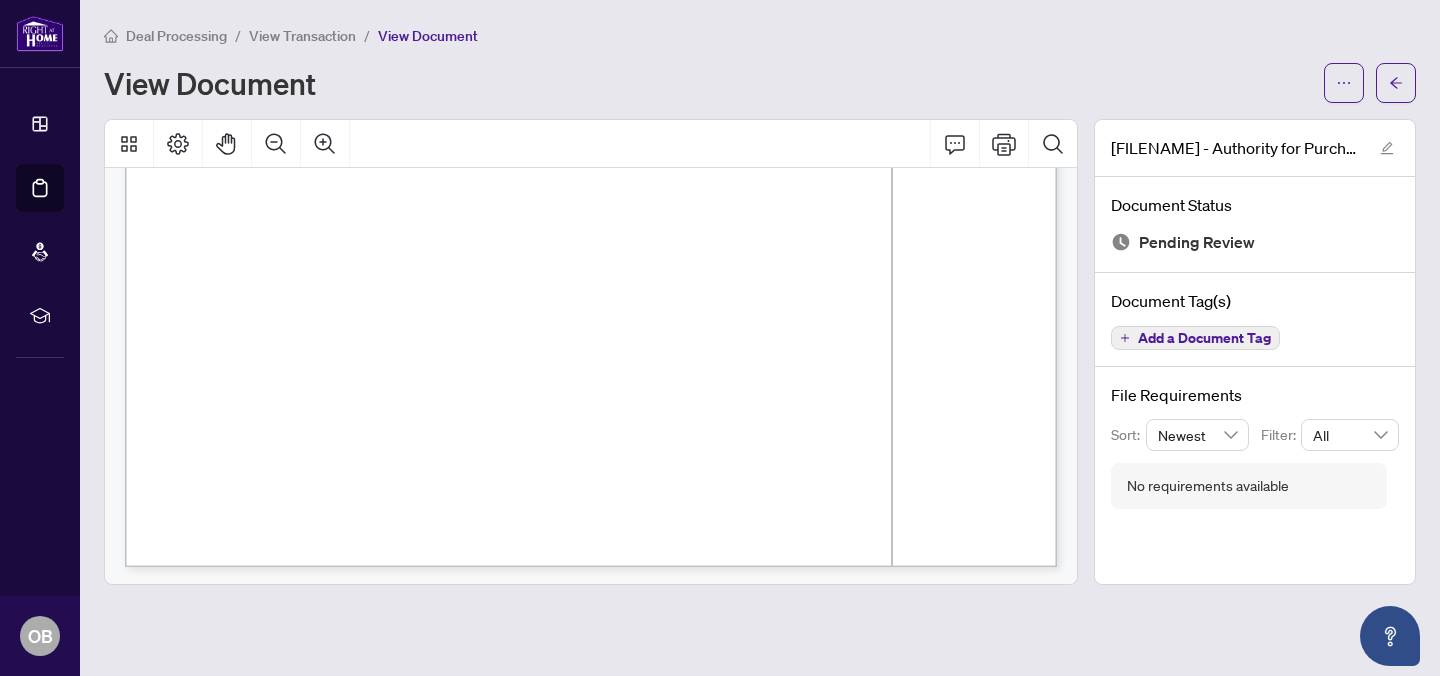scroll, scrollTop: 5776, scrollLeft: 0, axis: vertical 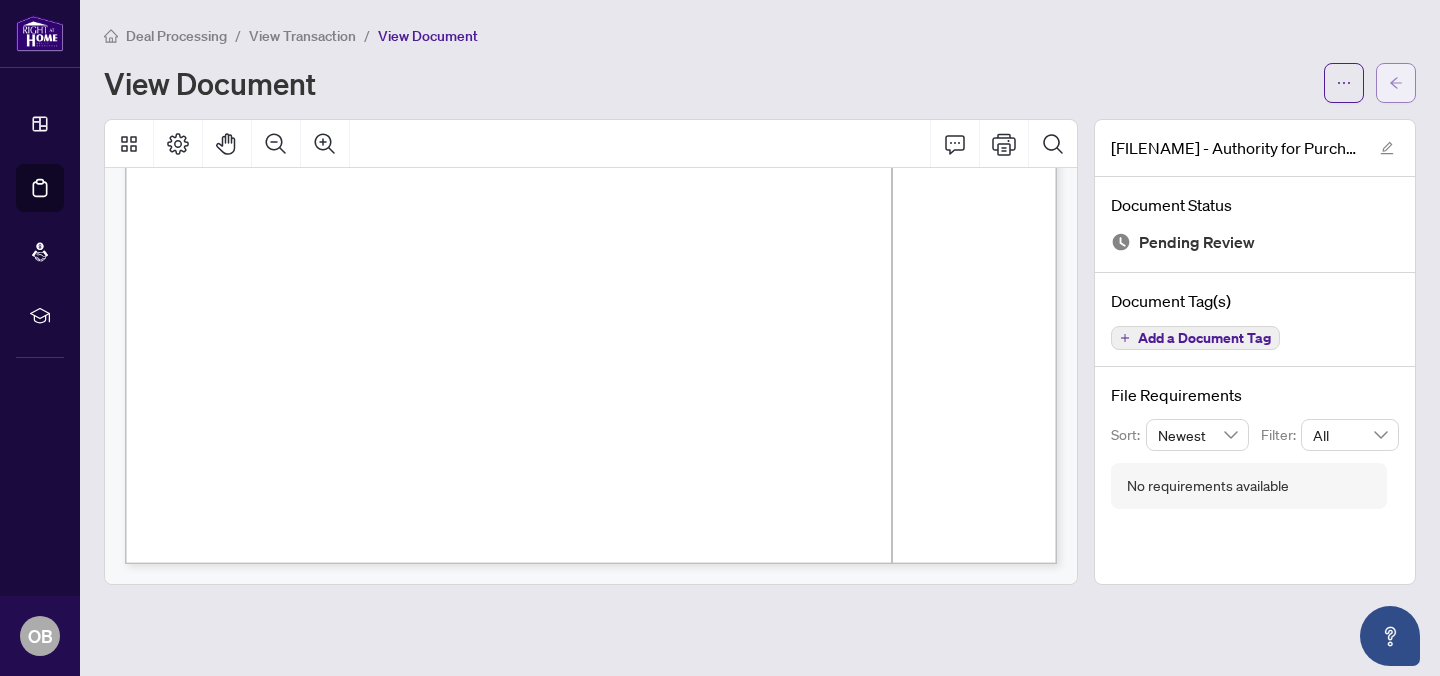 click 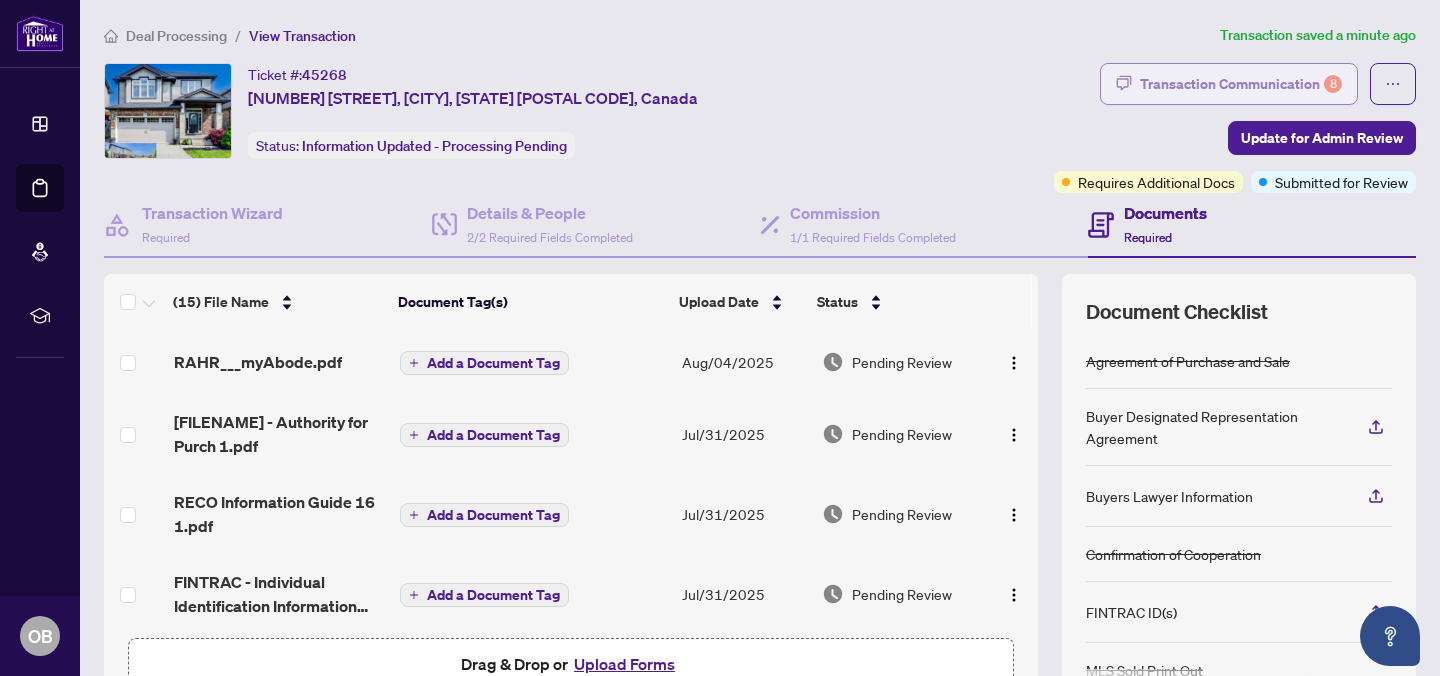 click on "Transaction Communication 8" at bounding box center (1241, 84) 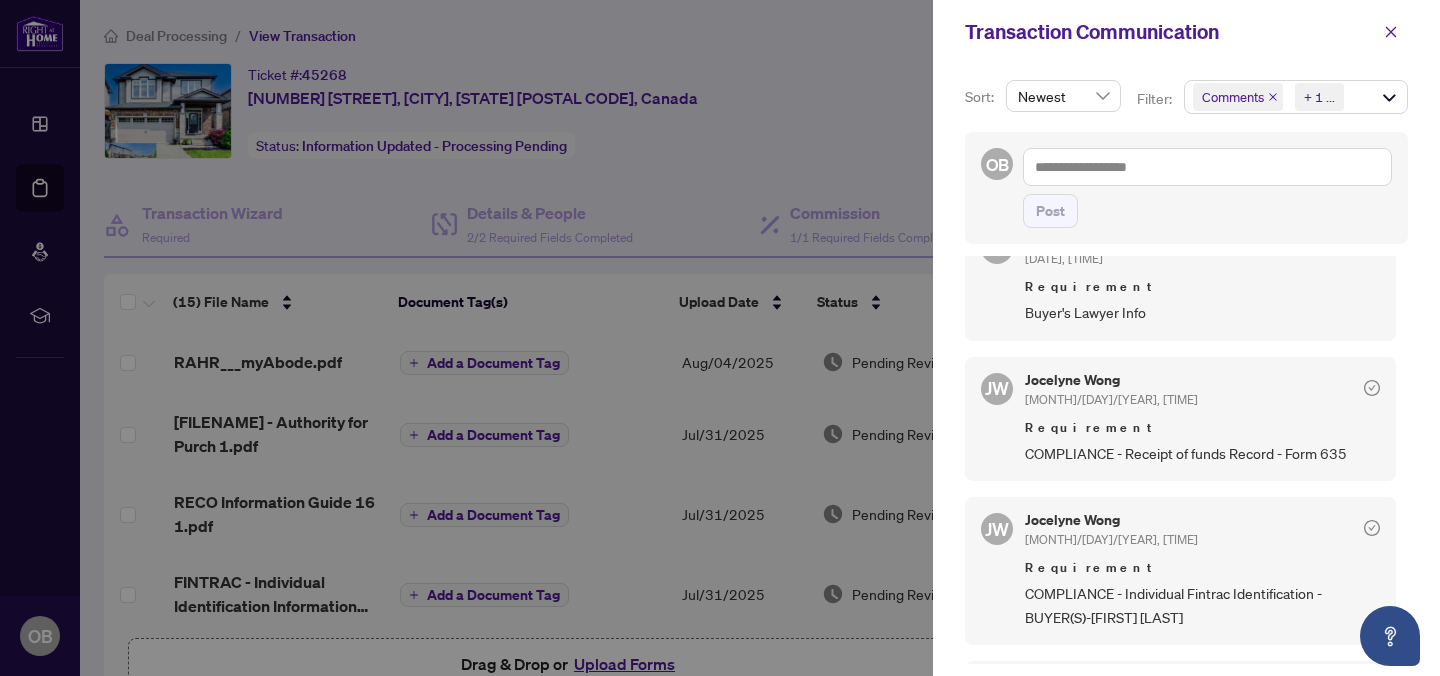 scroll, scrollTop: 1578, scrollLeft: 0, axis: vertical 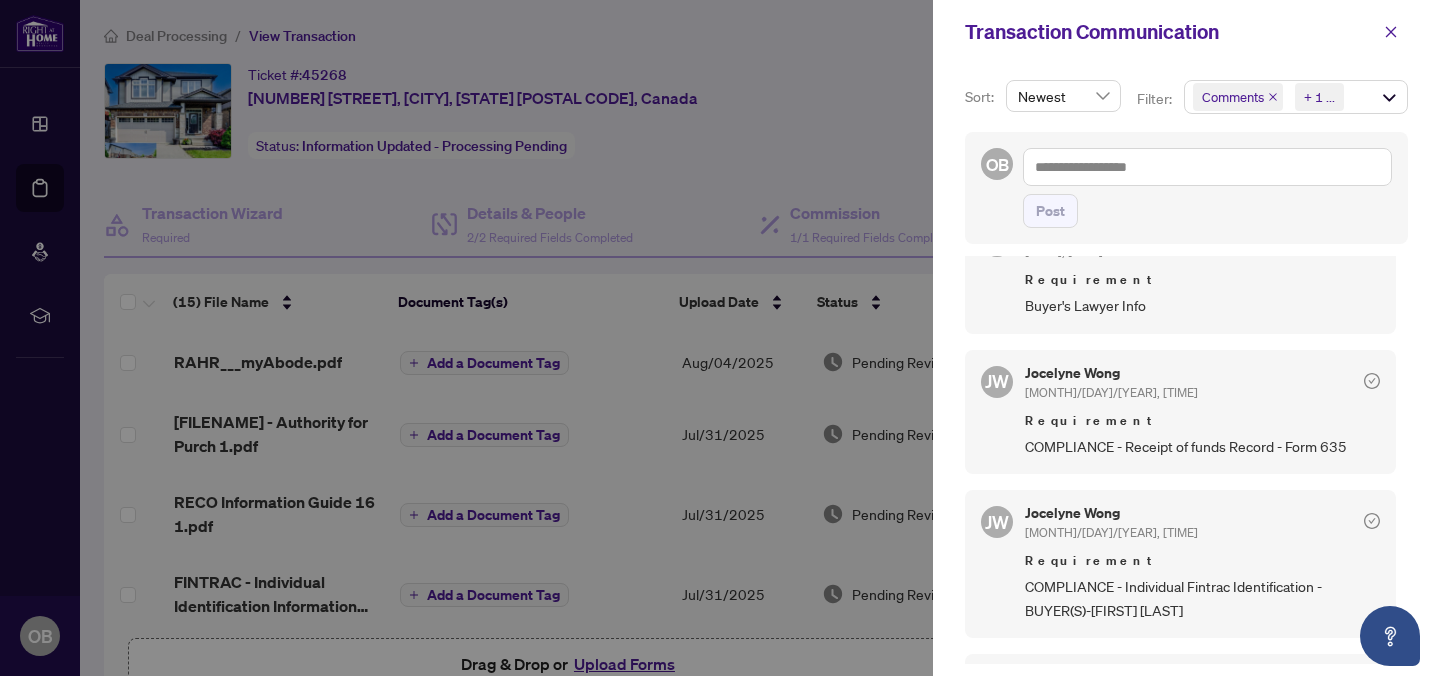 click at bounding box center (720, 338) 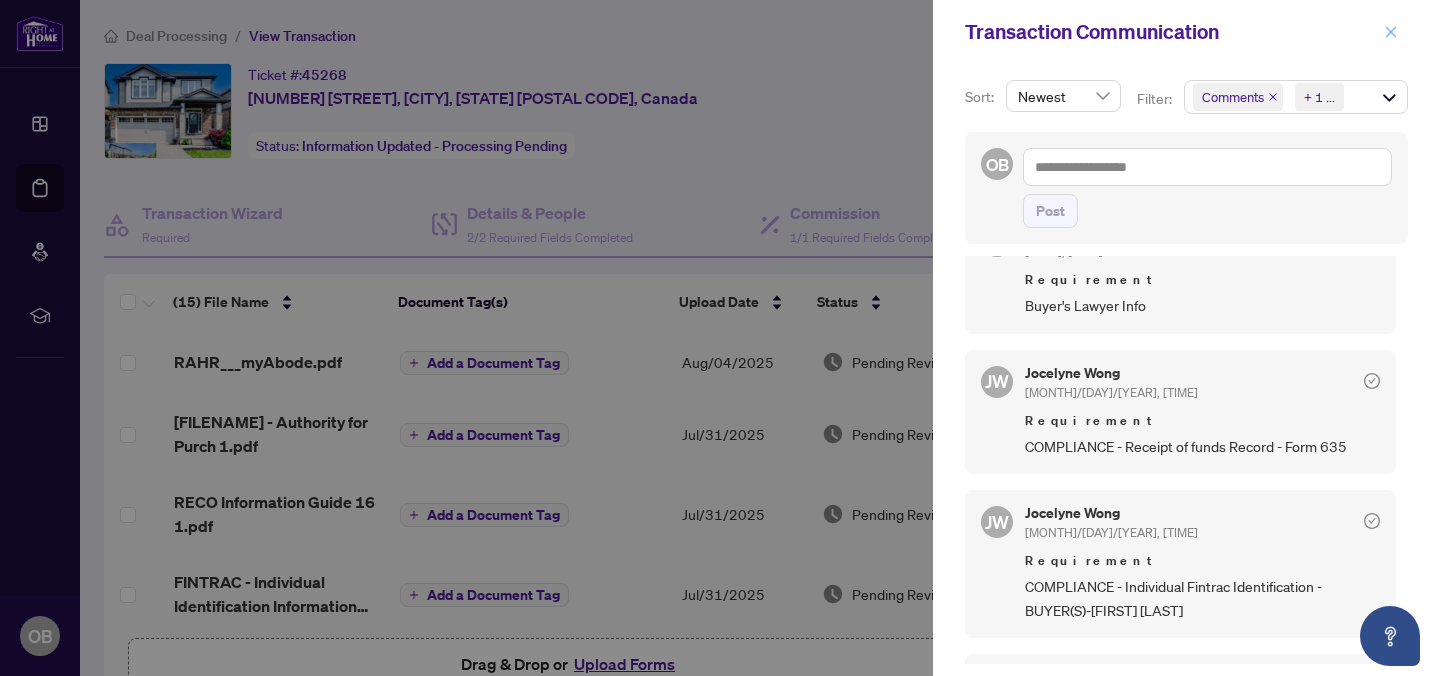 click at bounding box center [1391, 32] 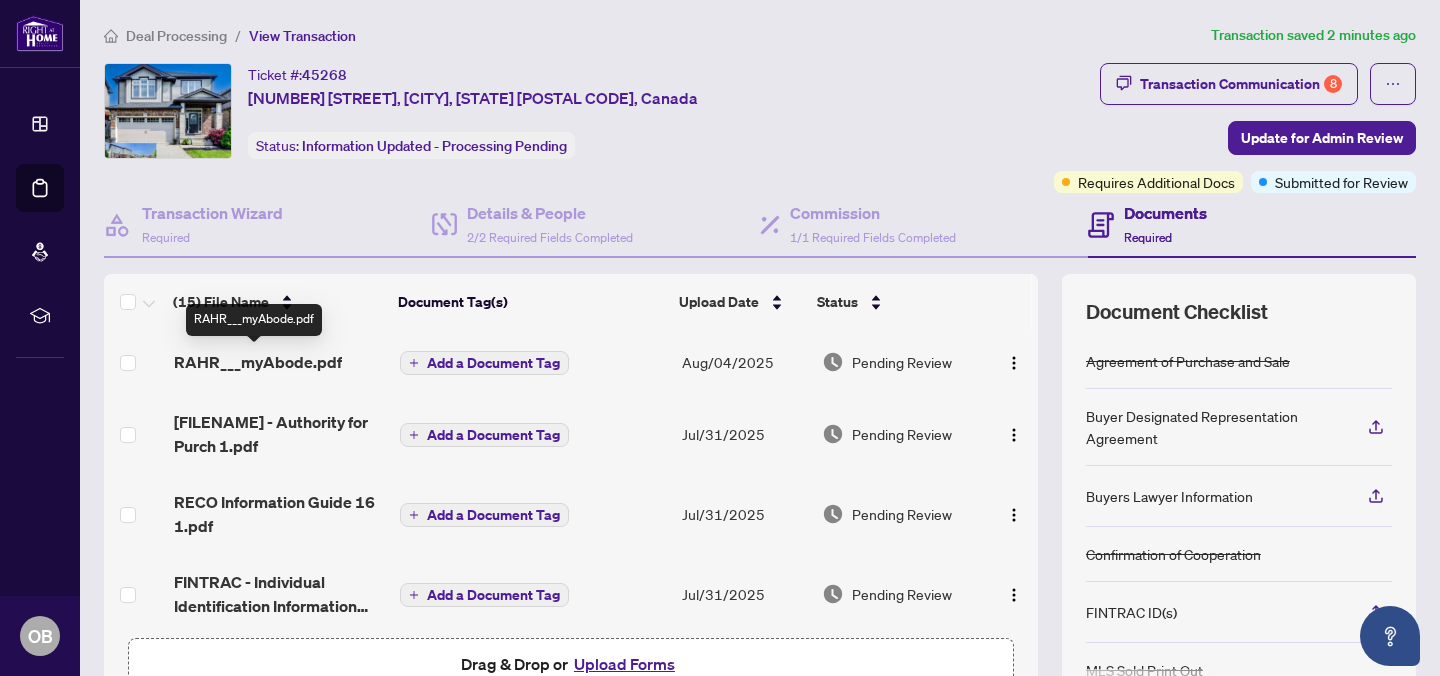 click on "RAHR___myAbode.pdf" at bounding box center [258, 362] 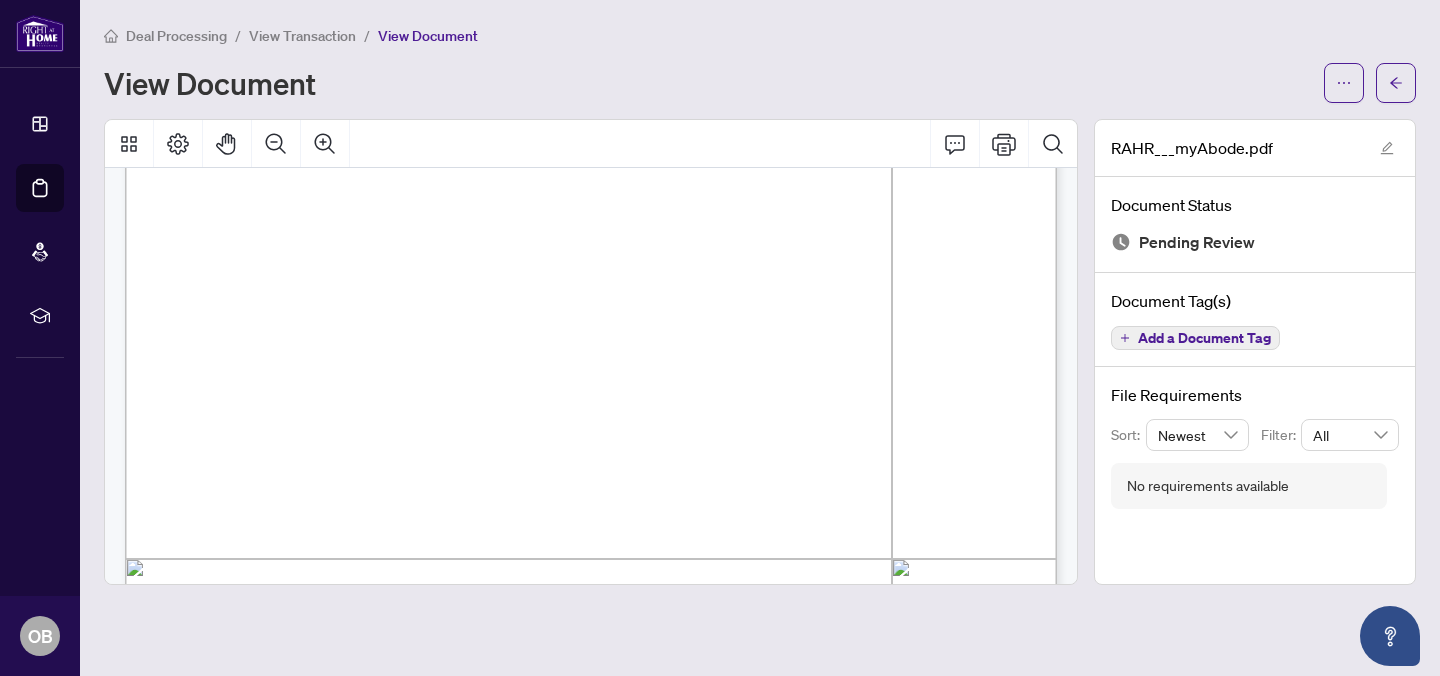 scroll, scrollTop: 353, scrollLeft: 0, axis: vertical 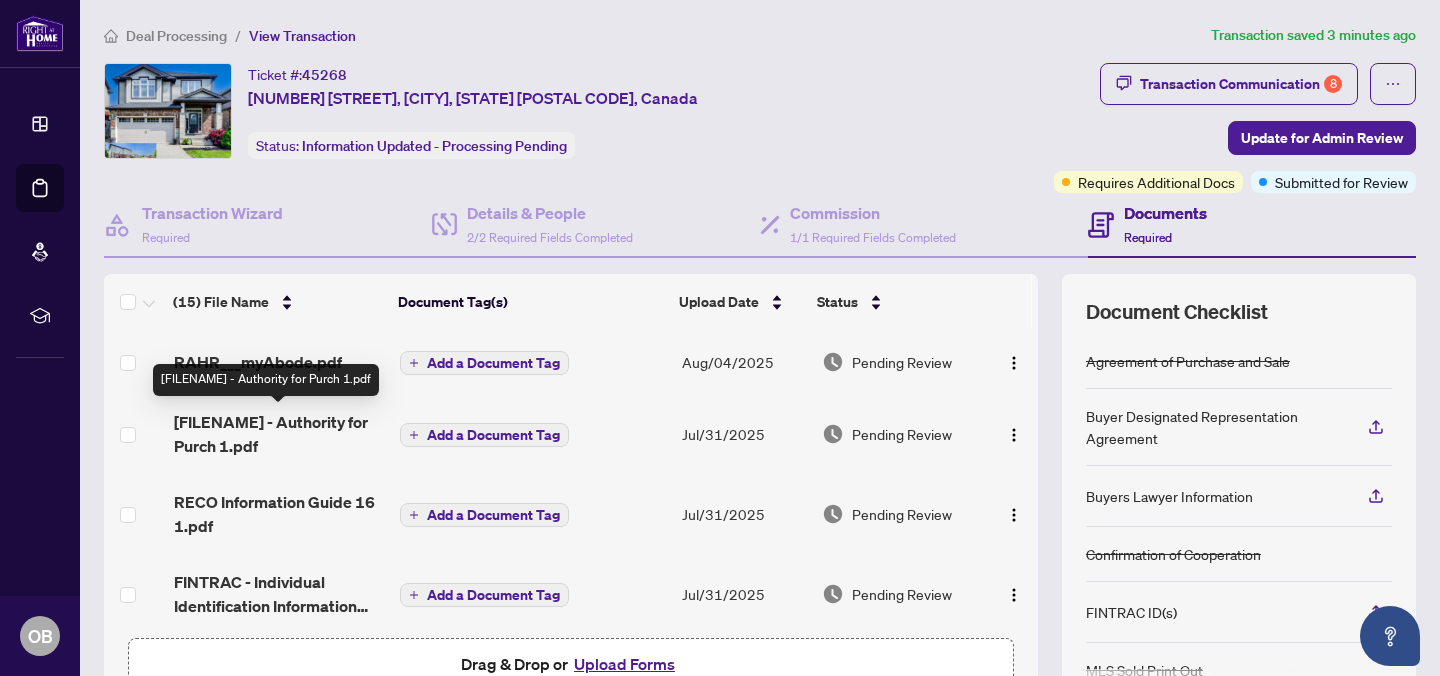 click on "[FILENAME] - Authority for Purch 1.pdf" at bounding box center [279, 434] 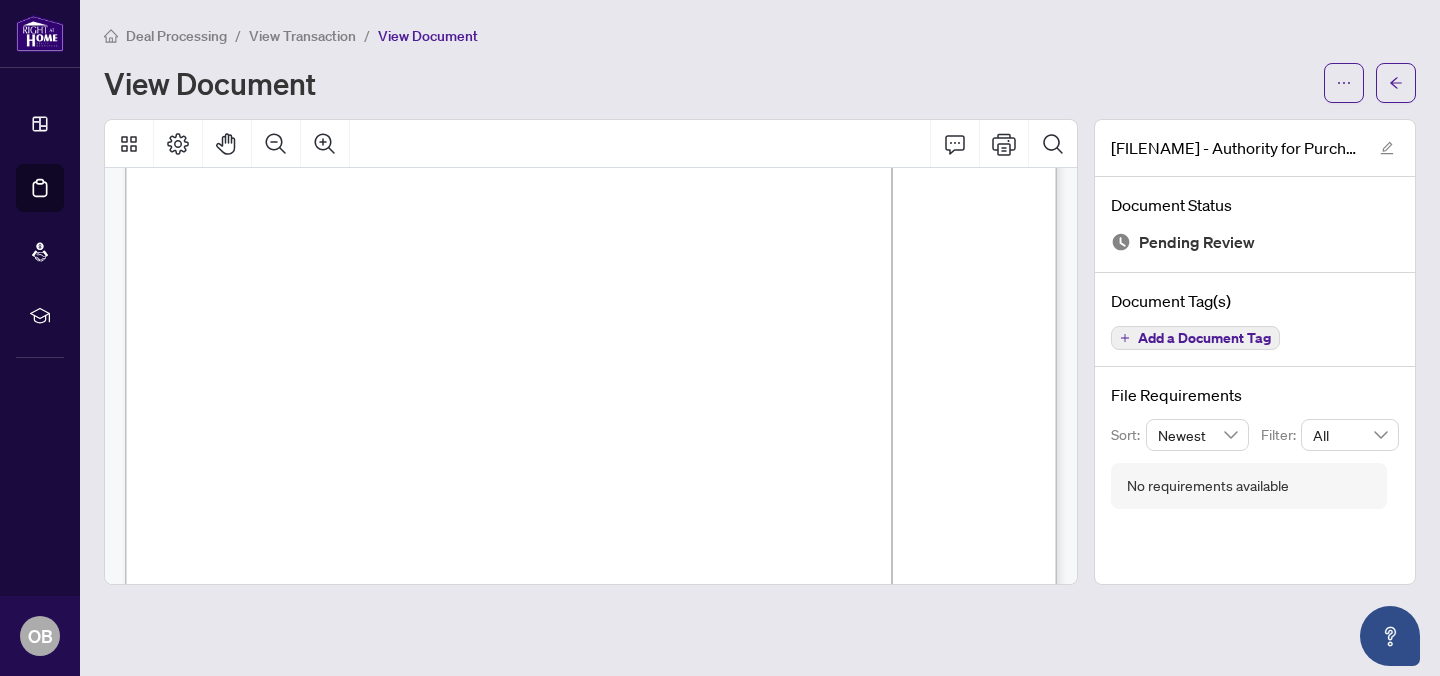 scroll, scrollTop: 3754, scrollLeft: 0, axis: vertical 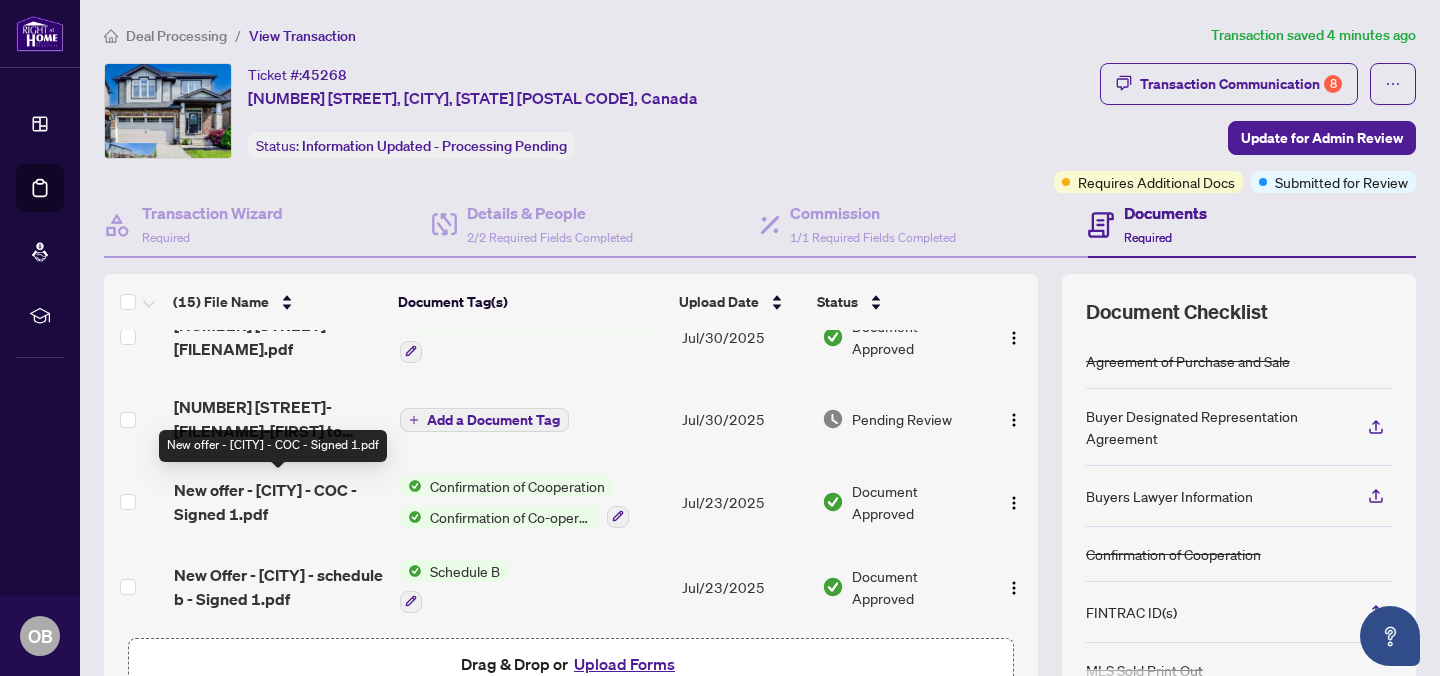 click on "New offer - [CITY] - COC - Signed 1.pdf" at bounding box center [279, 502] 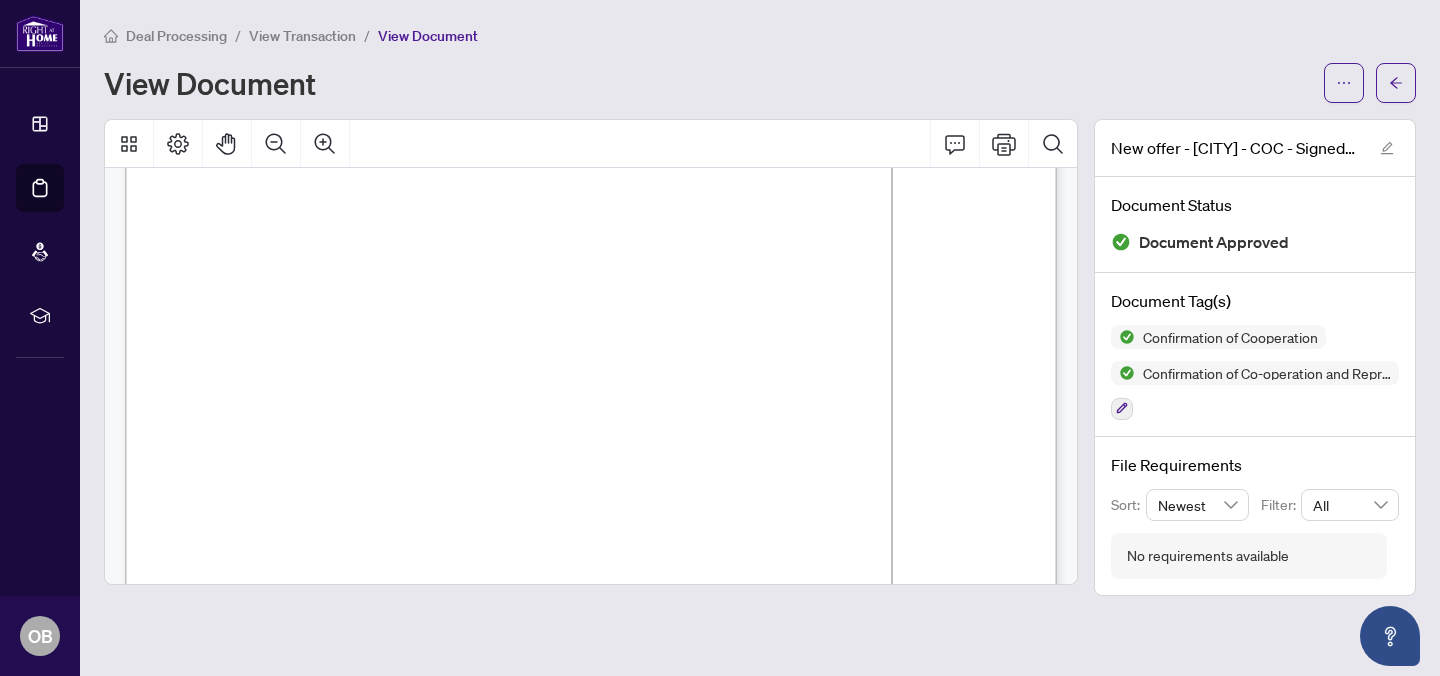 scroll, scrollTop: 1379, scrollLeft: 0, axis: vertical 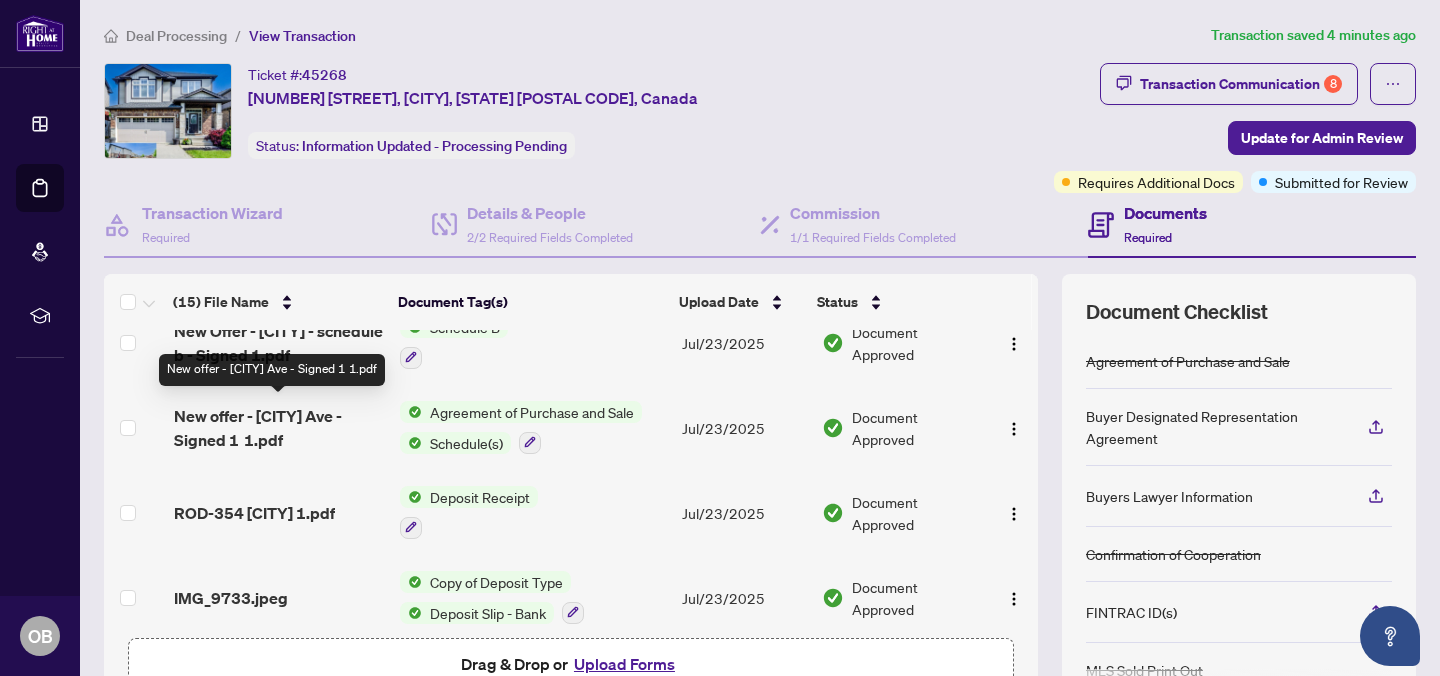 click on "New offer - [CITY] Ave - Signed 1 1.pdf" at bounding box center (279, 428) 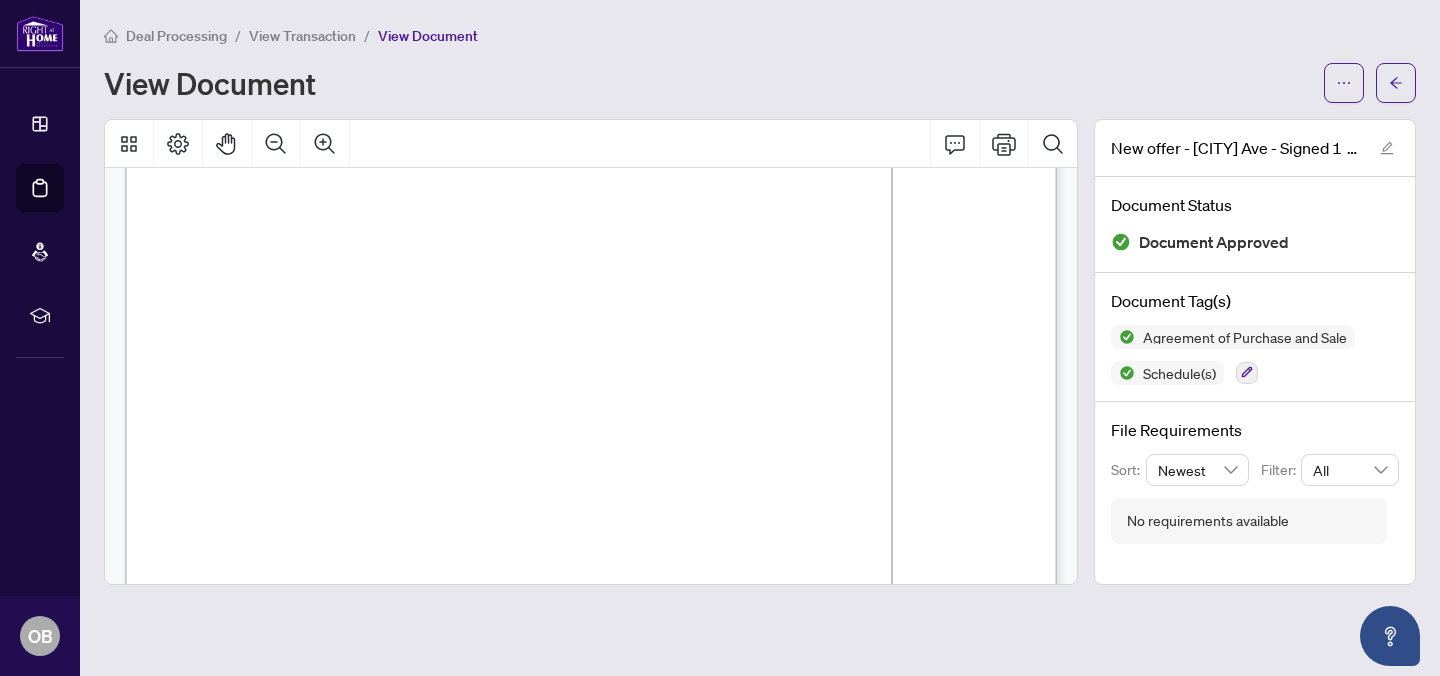 scroll, scrollTop: 0, scrollLeft: 0, axis: both 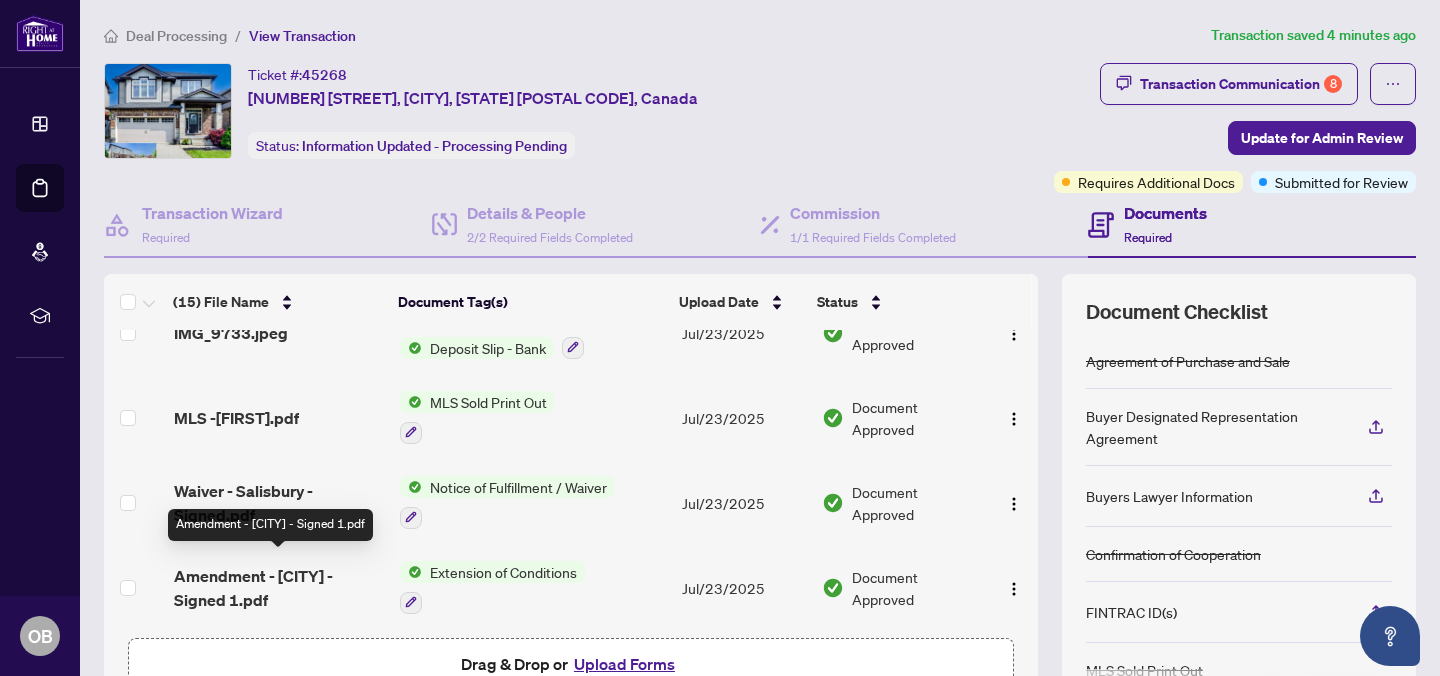 click on "Amendment - [CITY] - Signed 1.pdf" at bounding box center [279, 588] 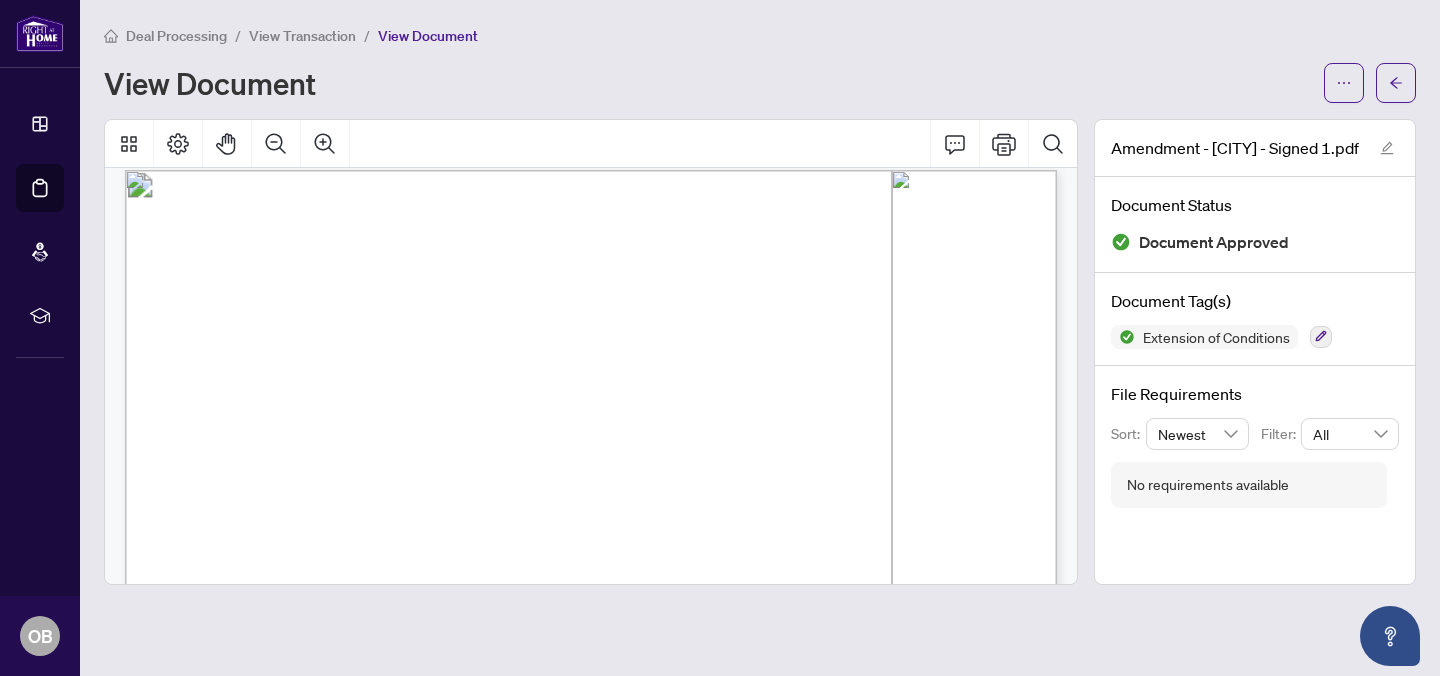 scroll, scrollTop: 0, scrollLeft: 0, axis: both 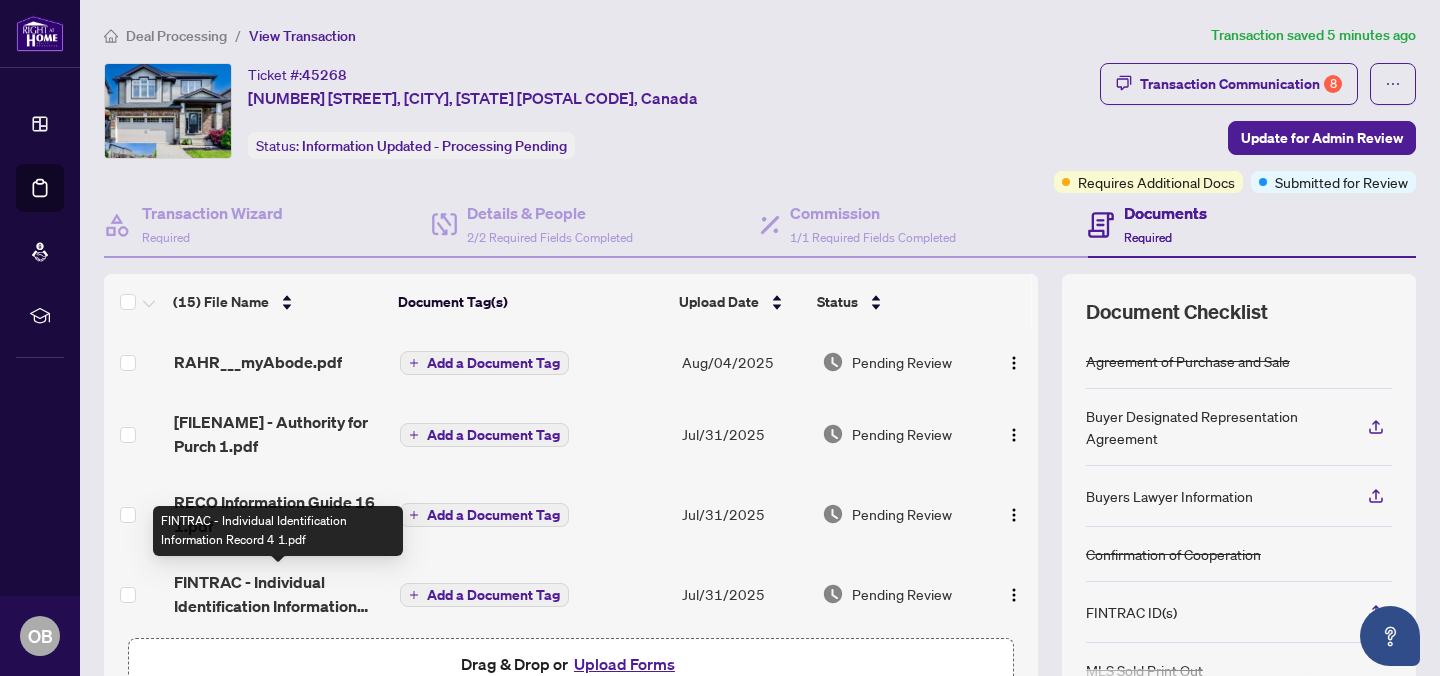 click on "FINTRAC - Individual Identification Information Record 4 1.pdf" at bounding box center [279, 594] 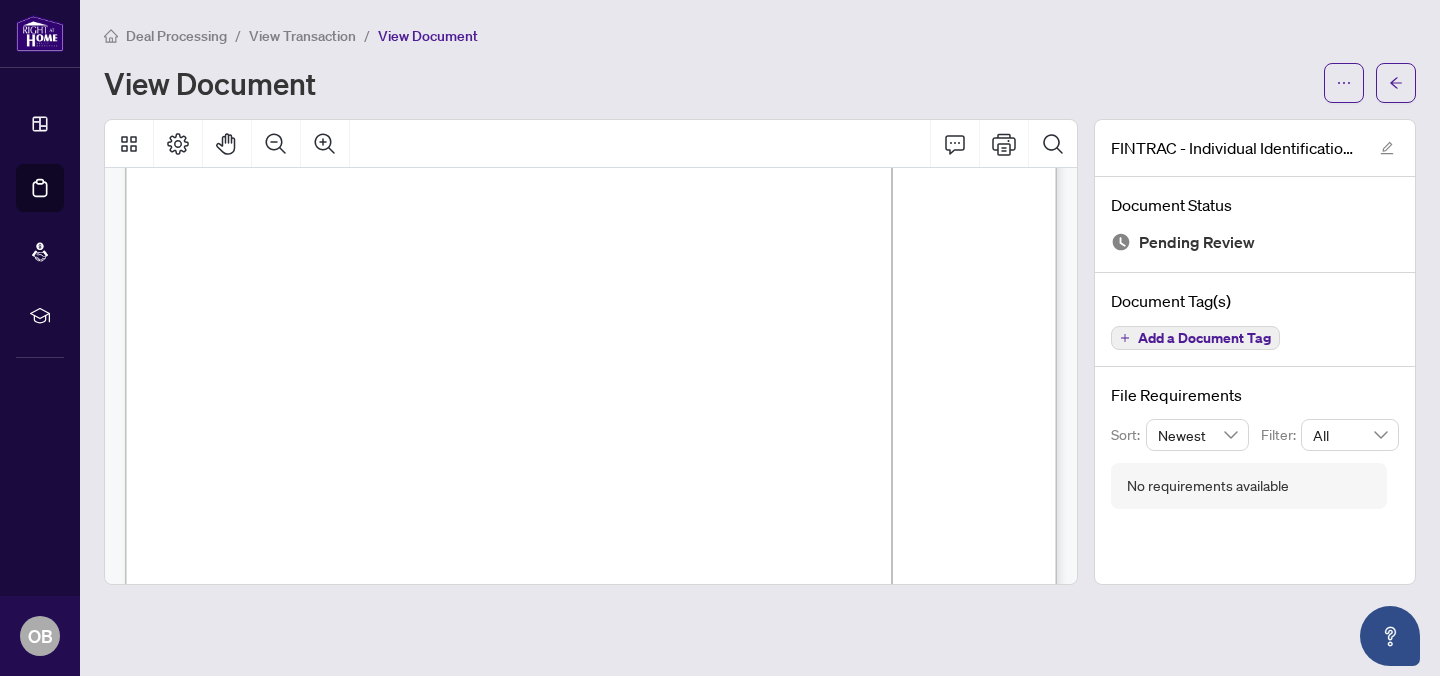 scroll, scrollTop: 227, scrollLeft: 0, axis: vertical 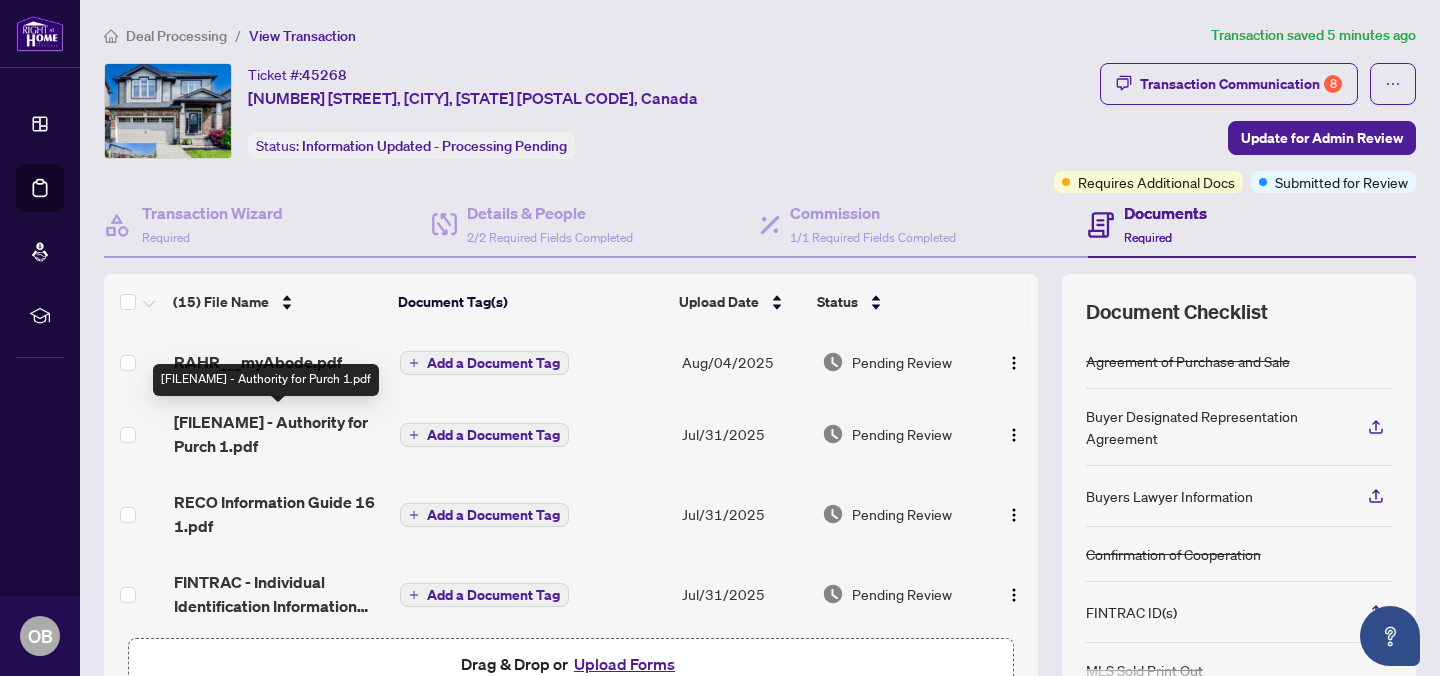 click on "[FILENAME] - Authority for Purch 1.pdf" at bounding box center (279, 434) 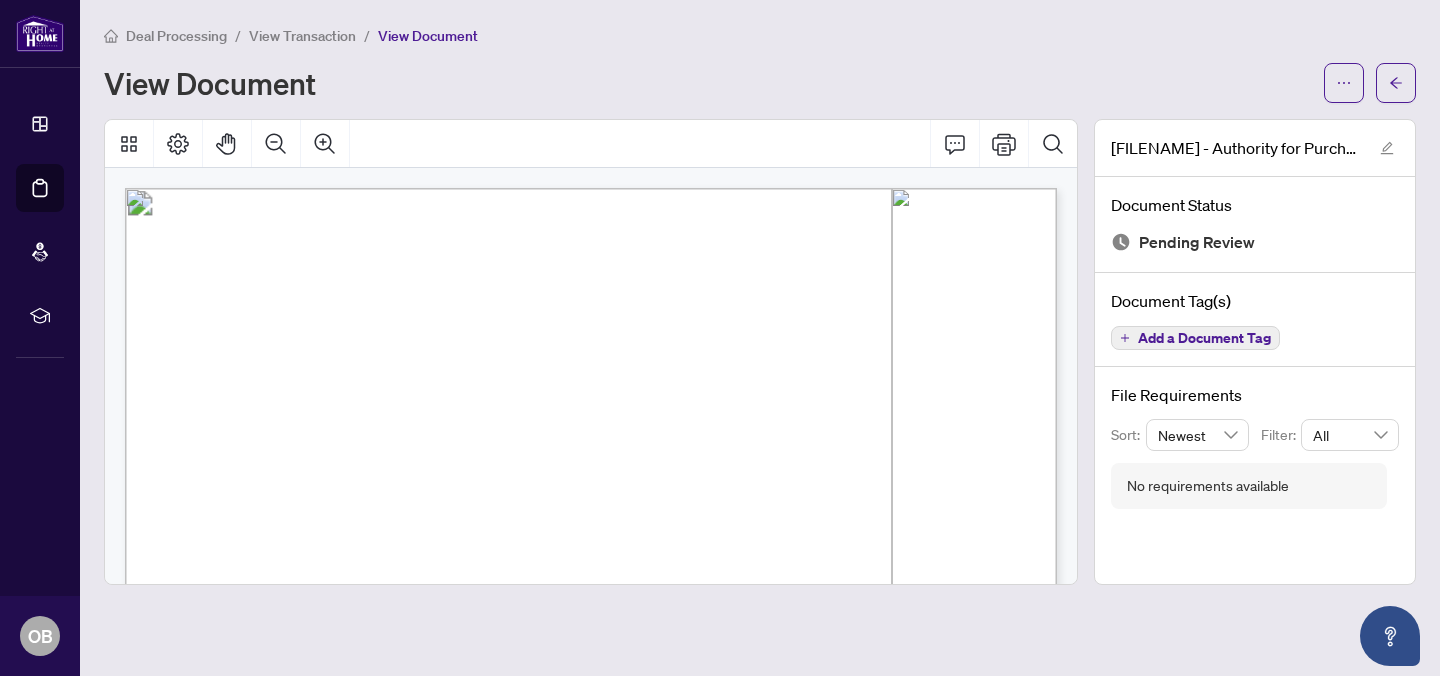 click on "[FIRST] [LAST]" at bounding box center [410, 460] 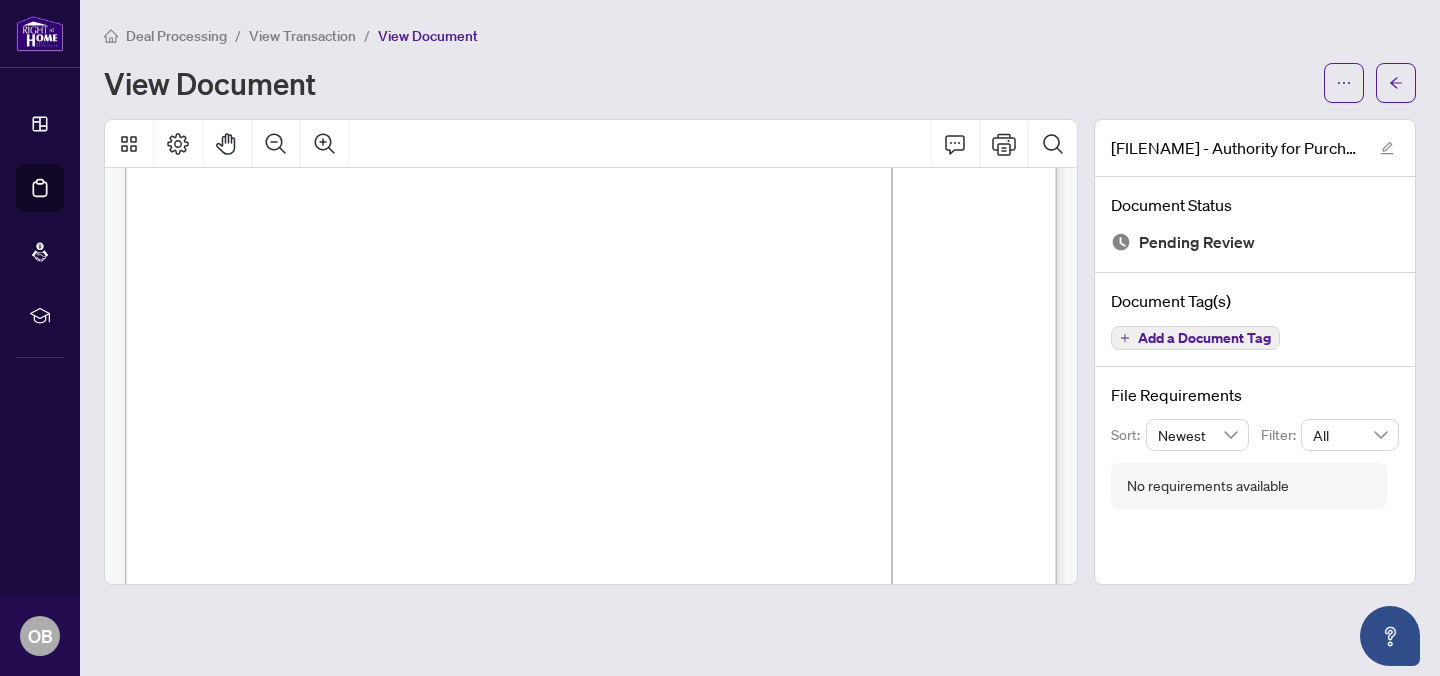 scroll, scrollTop: 57, scrollLeft: 0, axis: vertical 